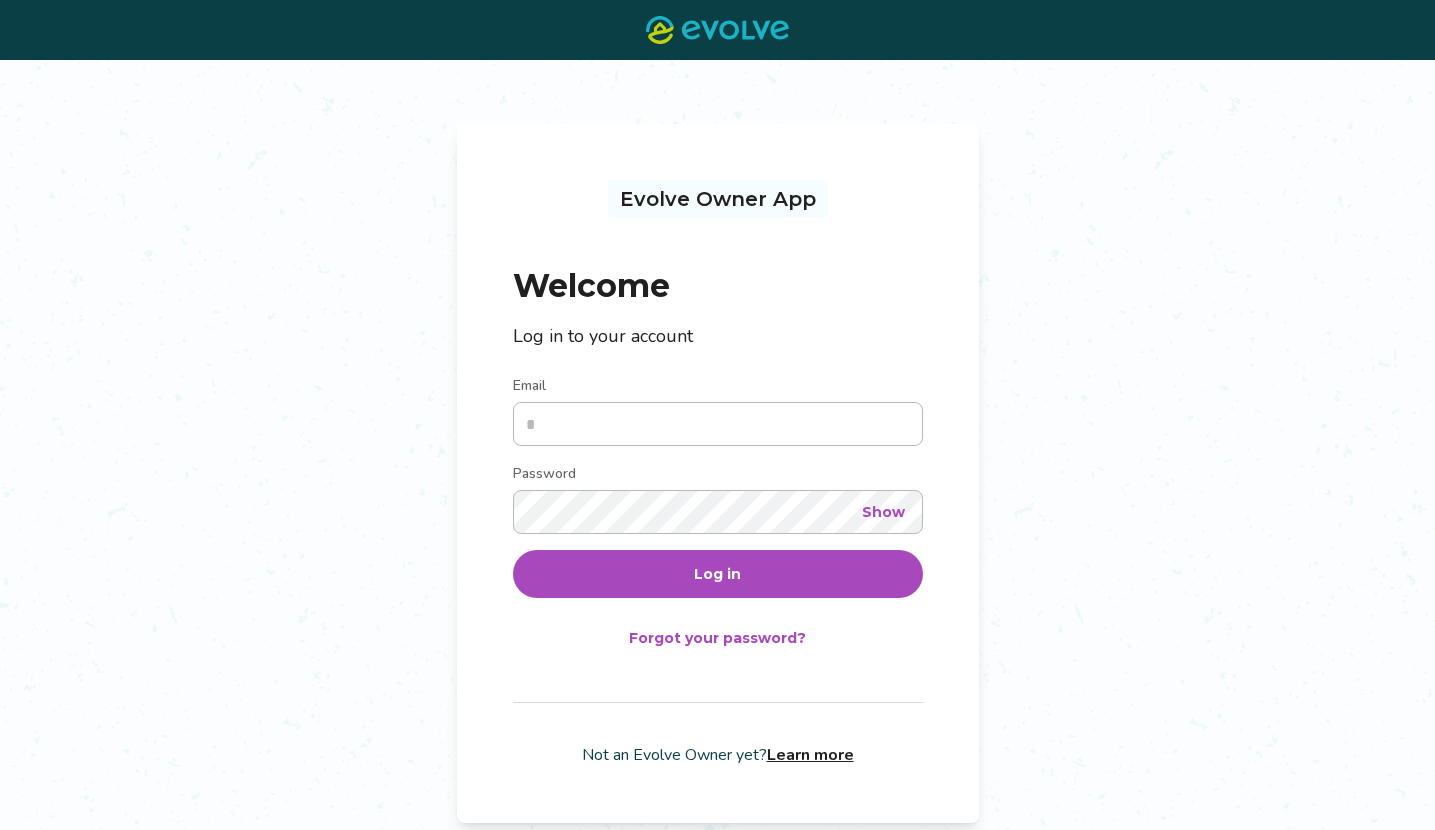 scroll, scrollTop: 0, scrollLeft: 0, axis: both 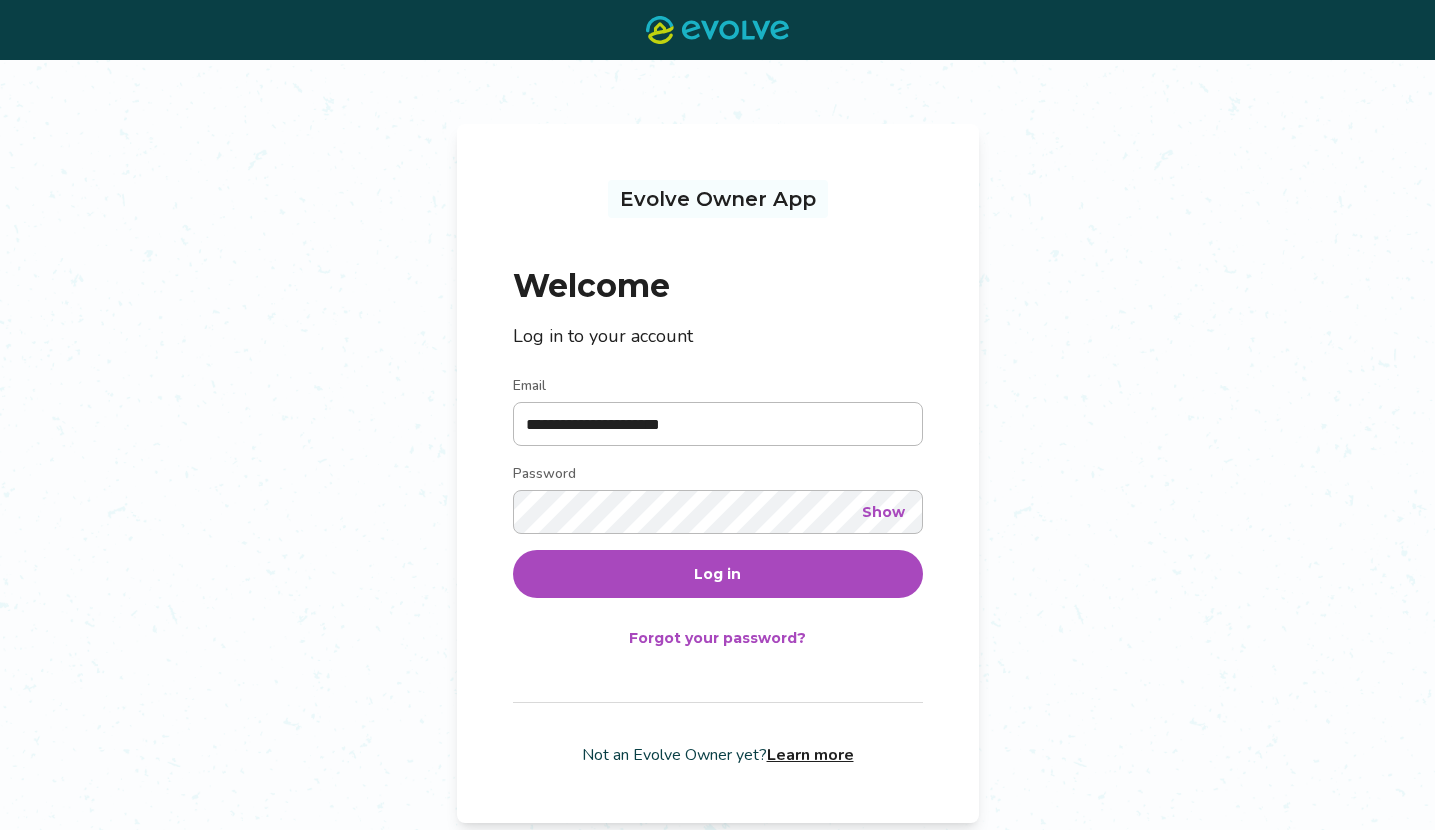 click on "Log in" at bounding box center [718, 574] 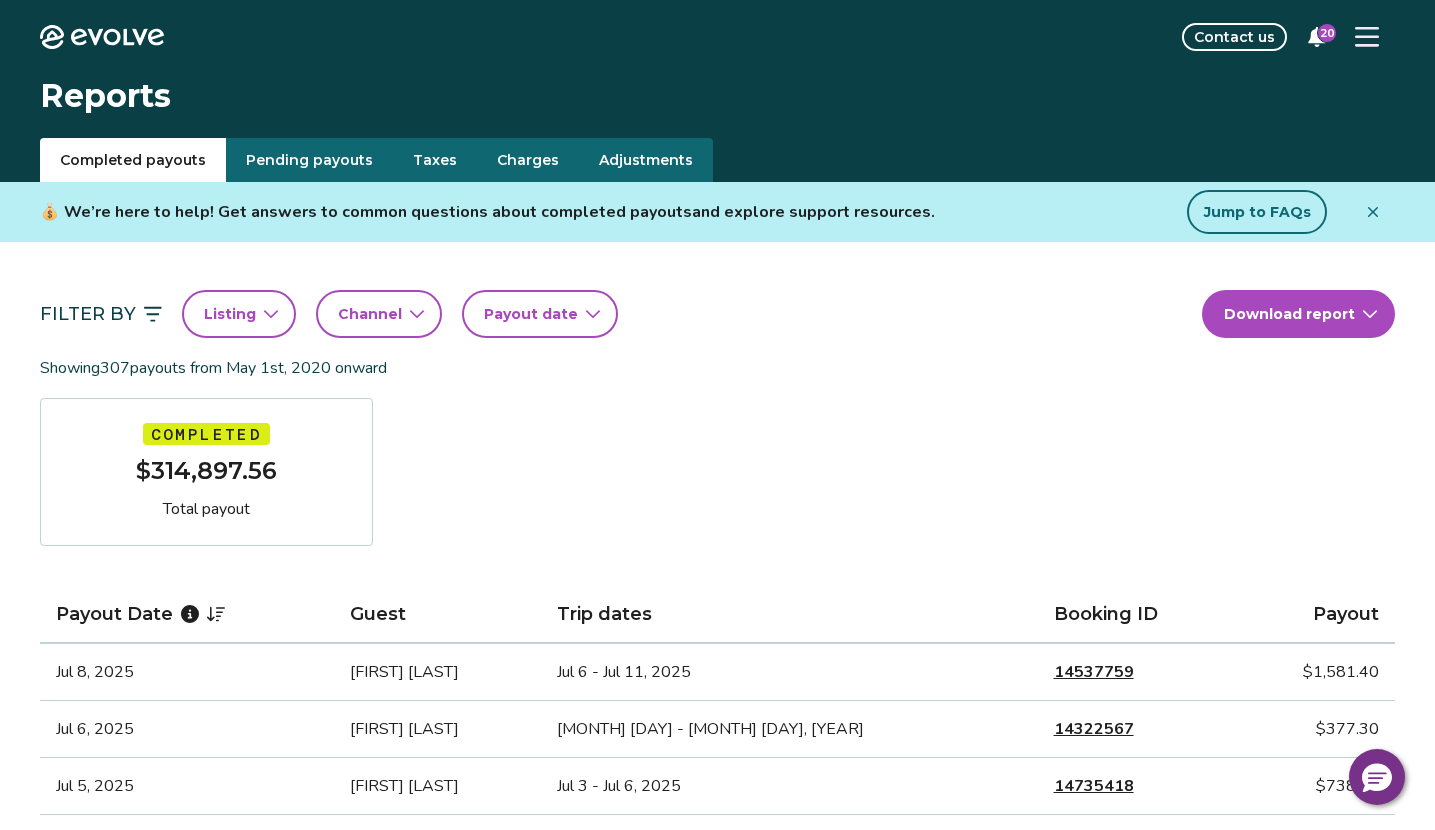 click on "Completed payouts" at bounding box center [133, 160] 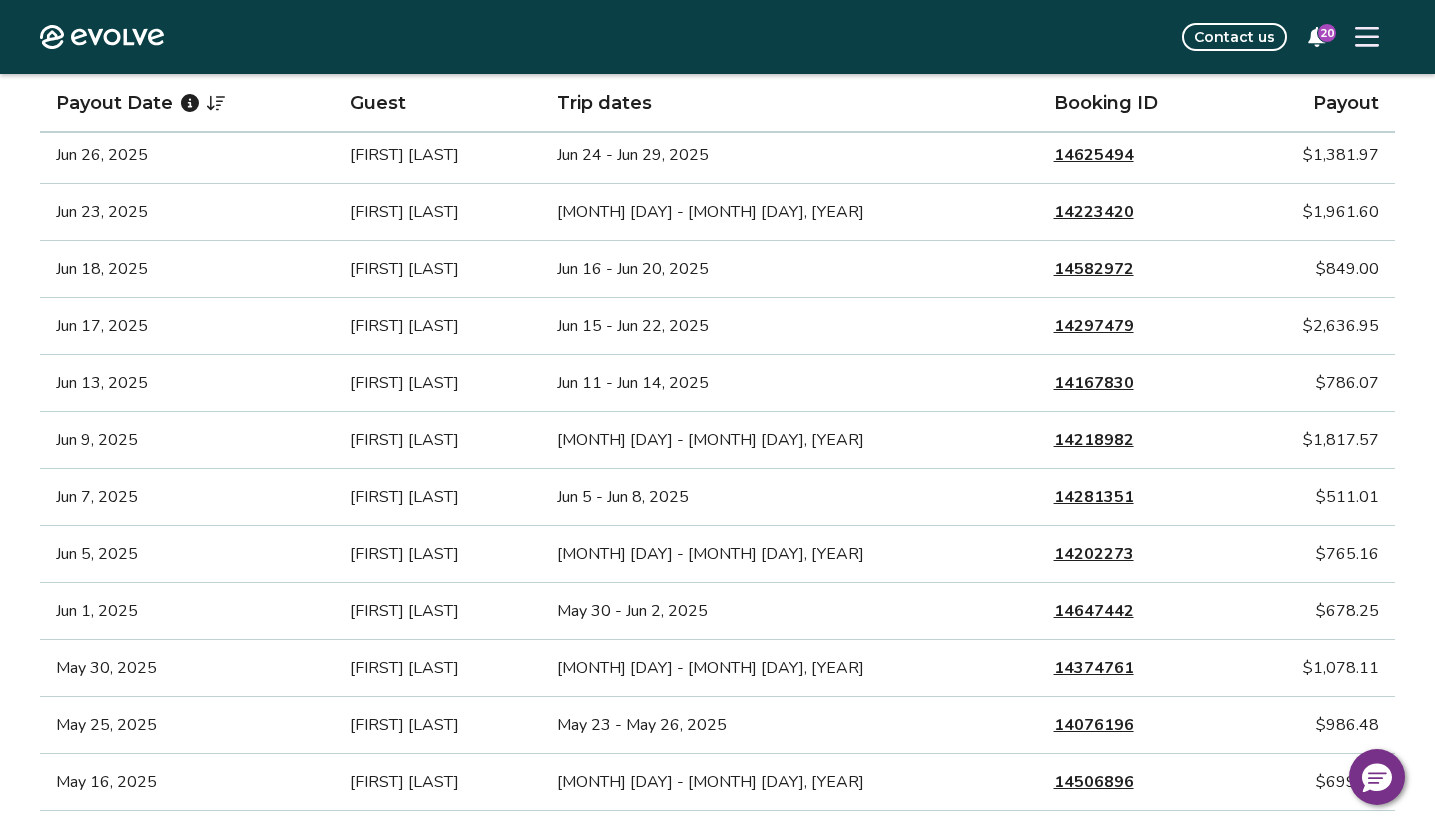 scroll, scrollTop: 803, scrollLeft: 0, axis: vertical 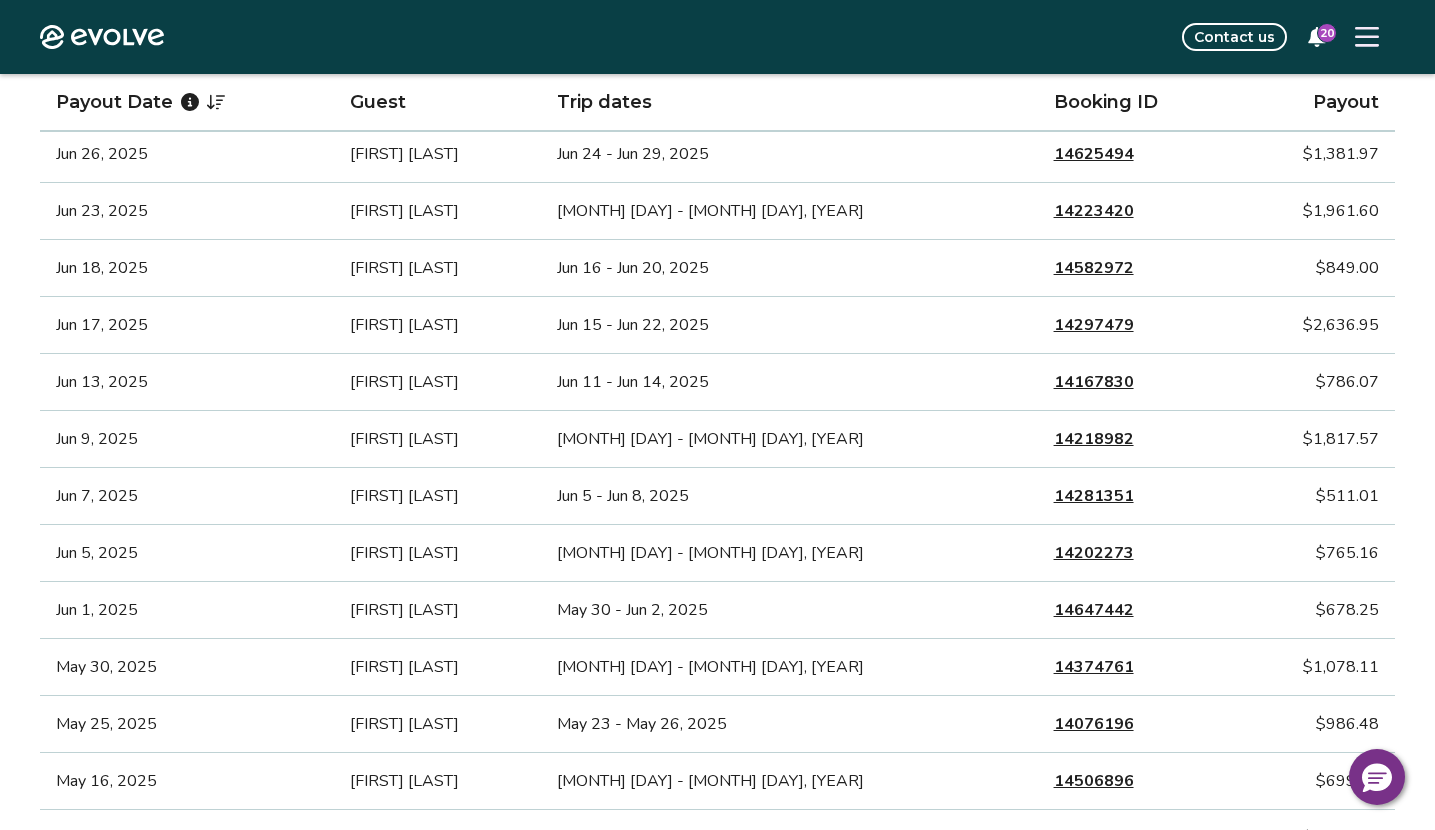 type 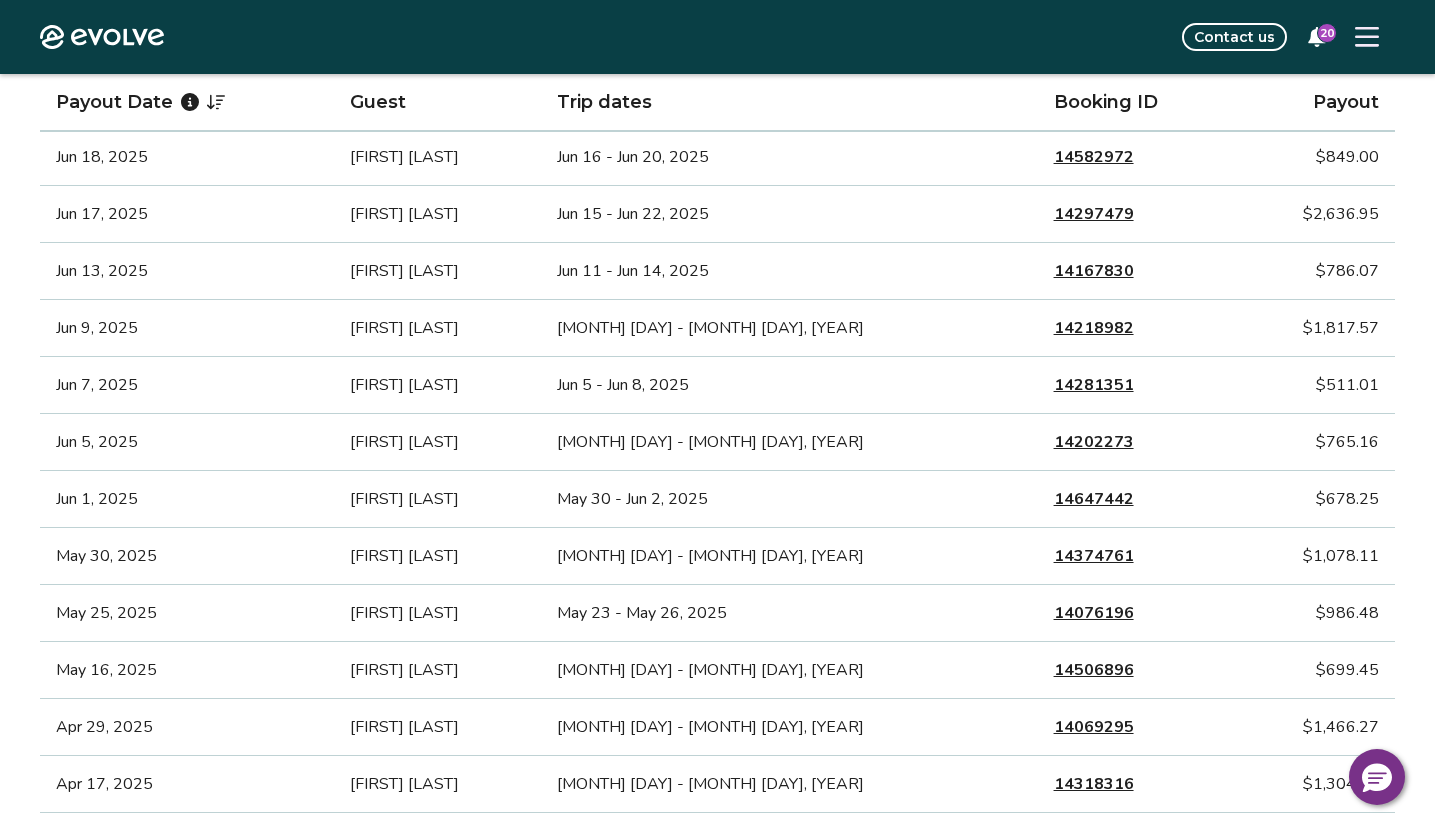scroll, scrollTop: 923, scrollLeft: 0, axis: vertical 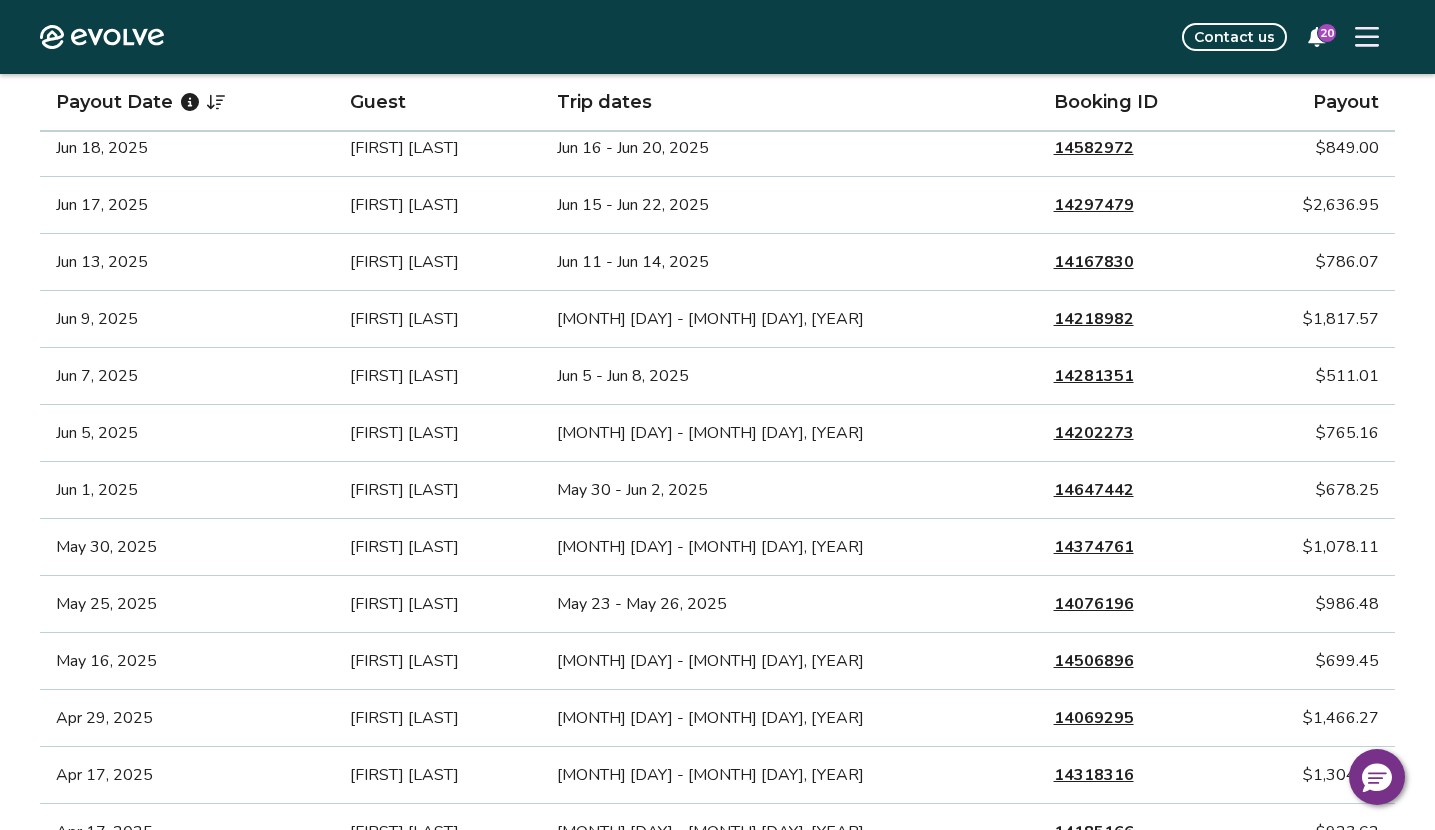 click 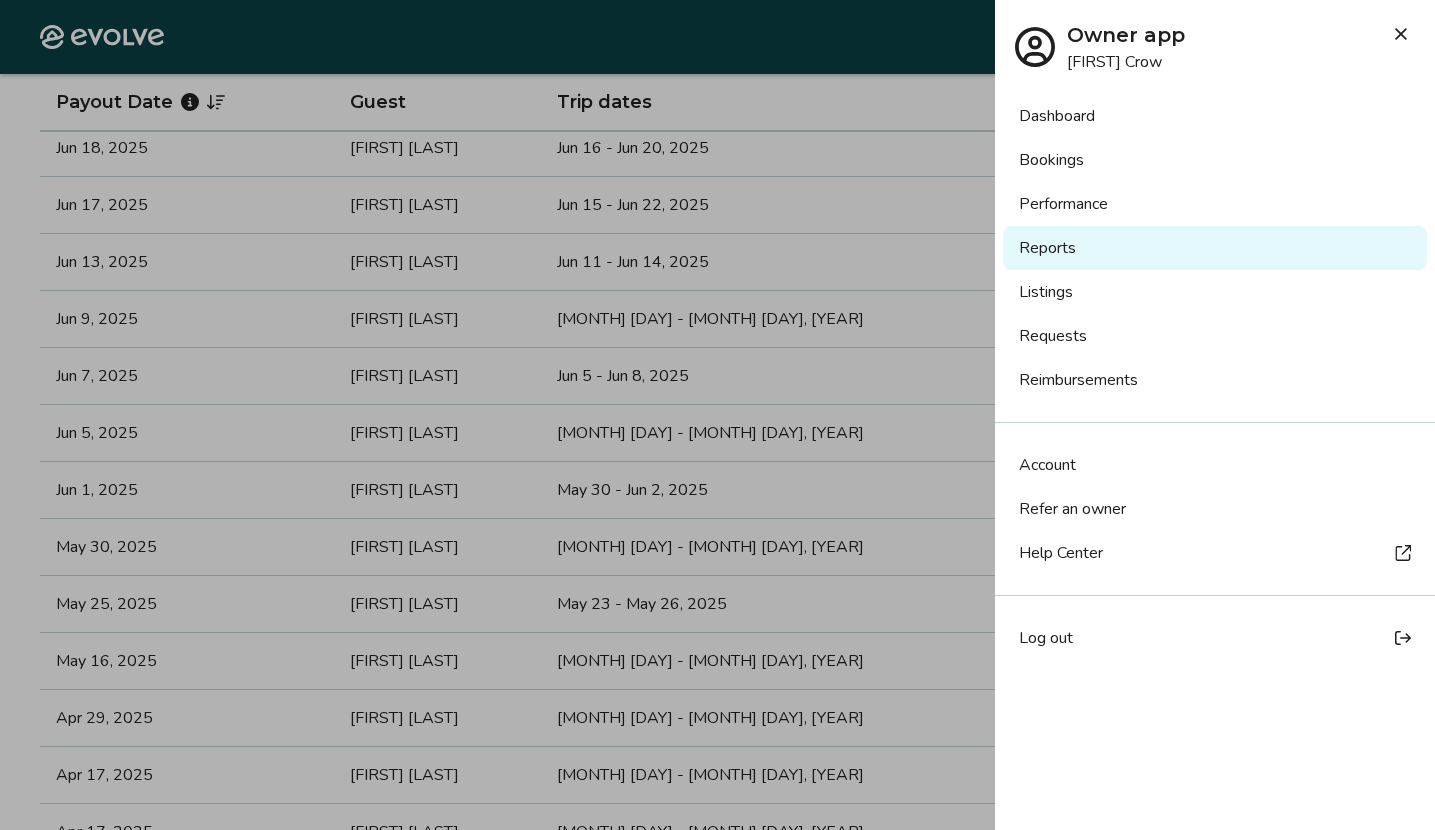 click on "Reports" at bounding box center (1215, 248) 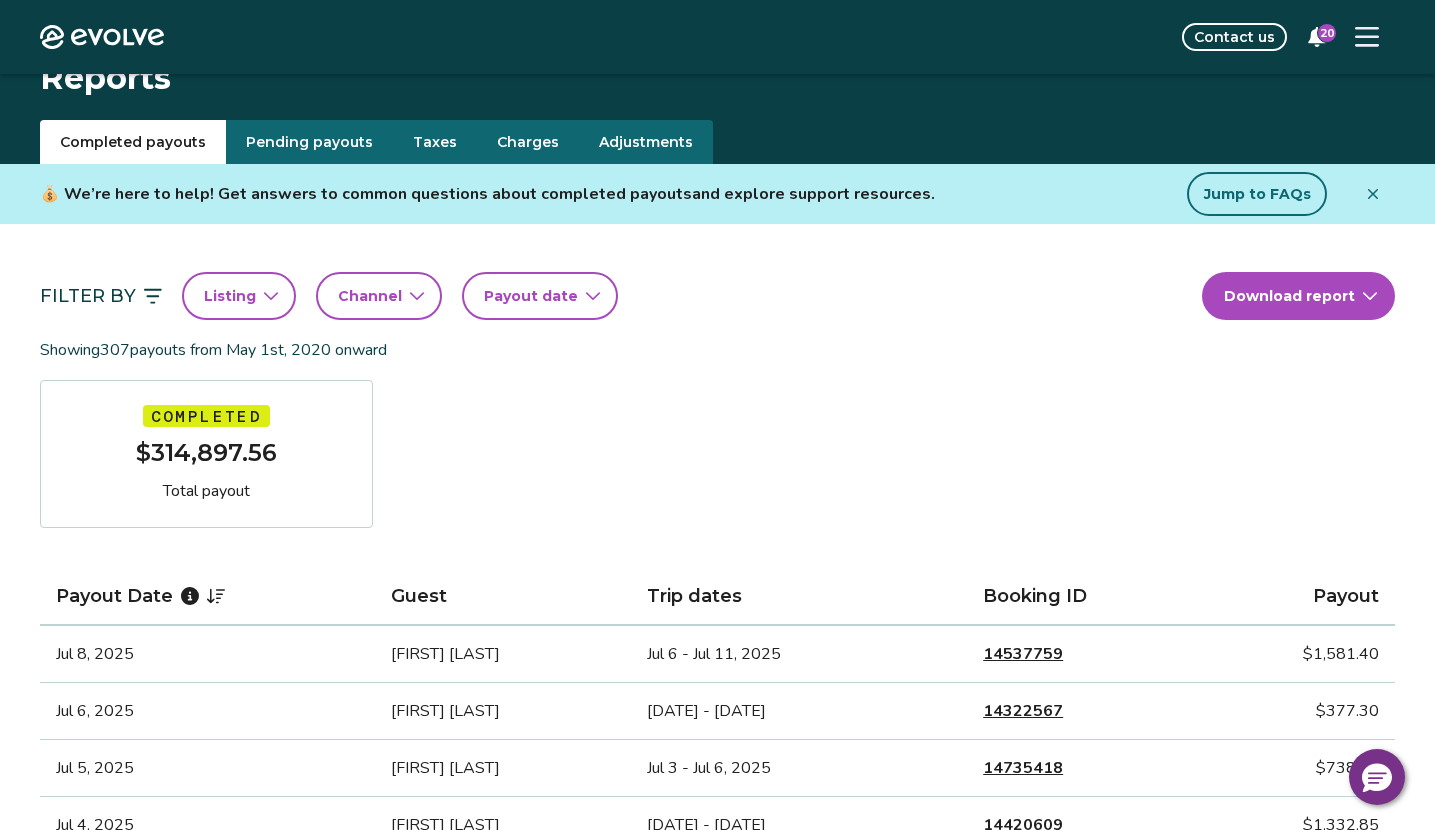 scroll, scrollTop: 15, scrollLeft: 0, axis: vertical 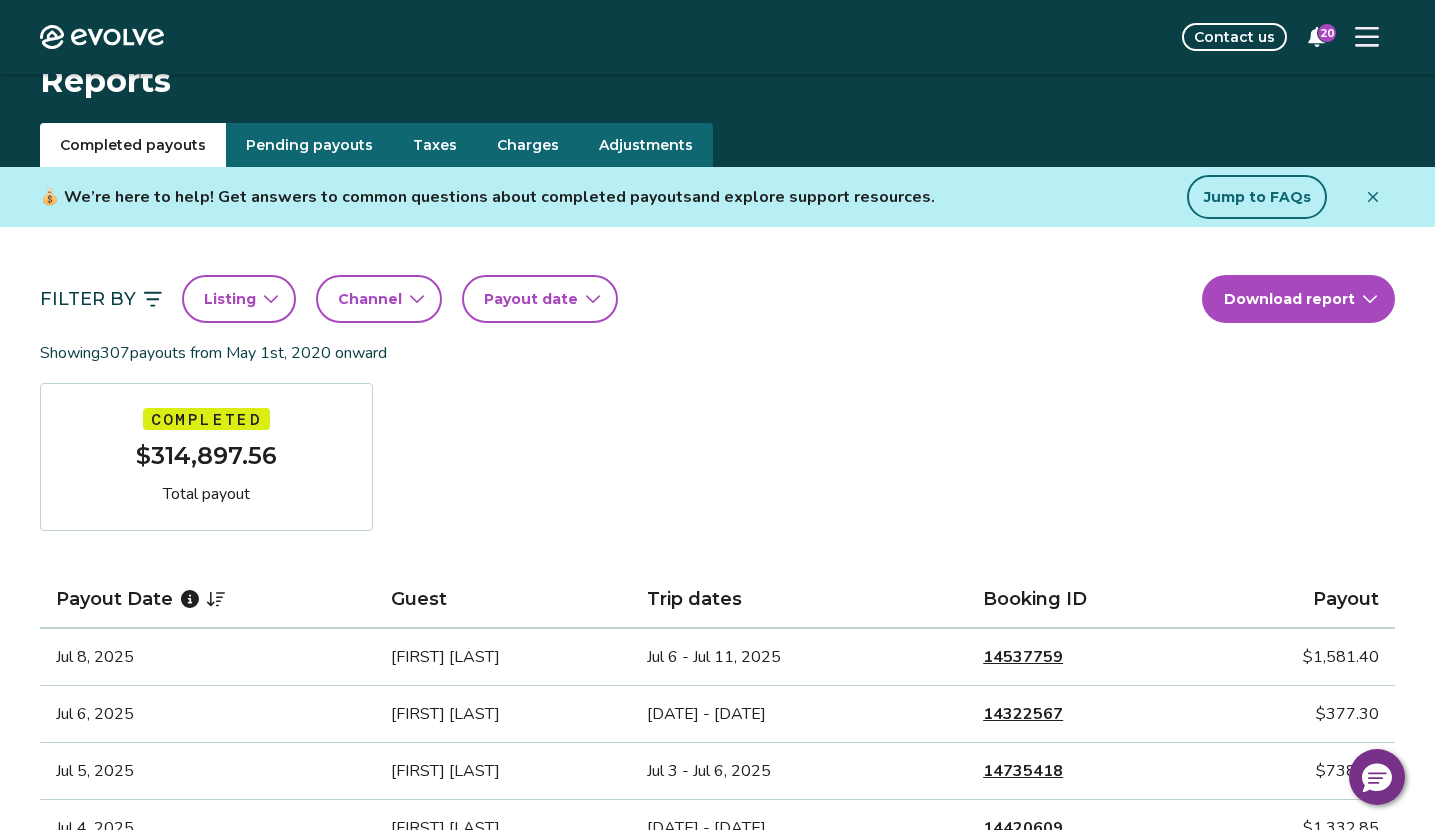 click on "Taxes" at bounding box center (435, 145) 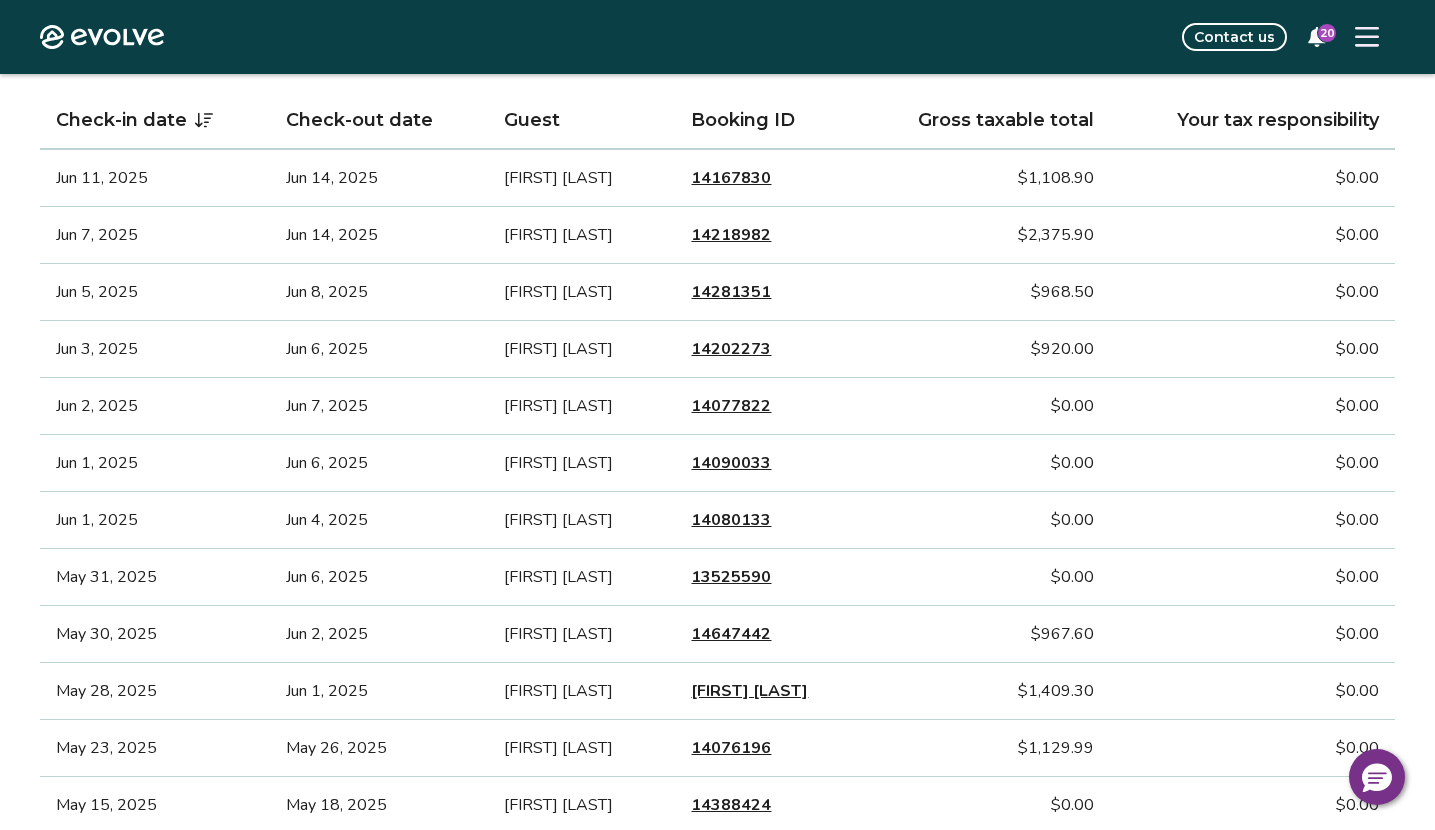 scroll, scrollTop: 556, scrollLeft: 0, axis: vertical 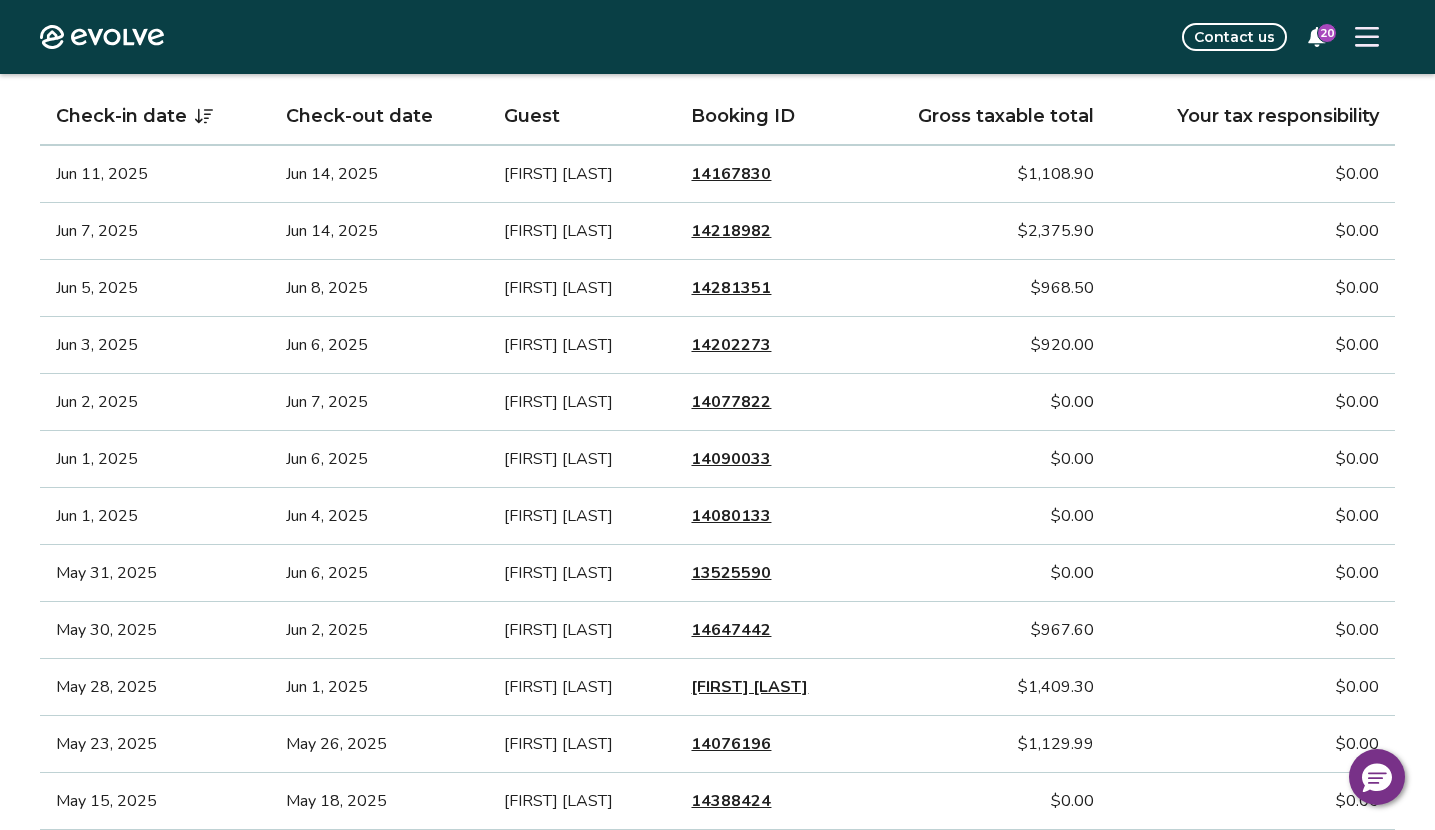 type 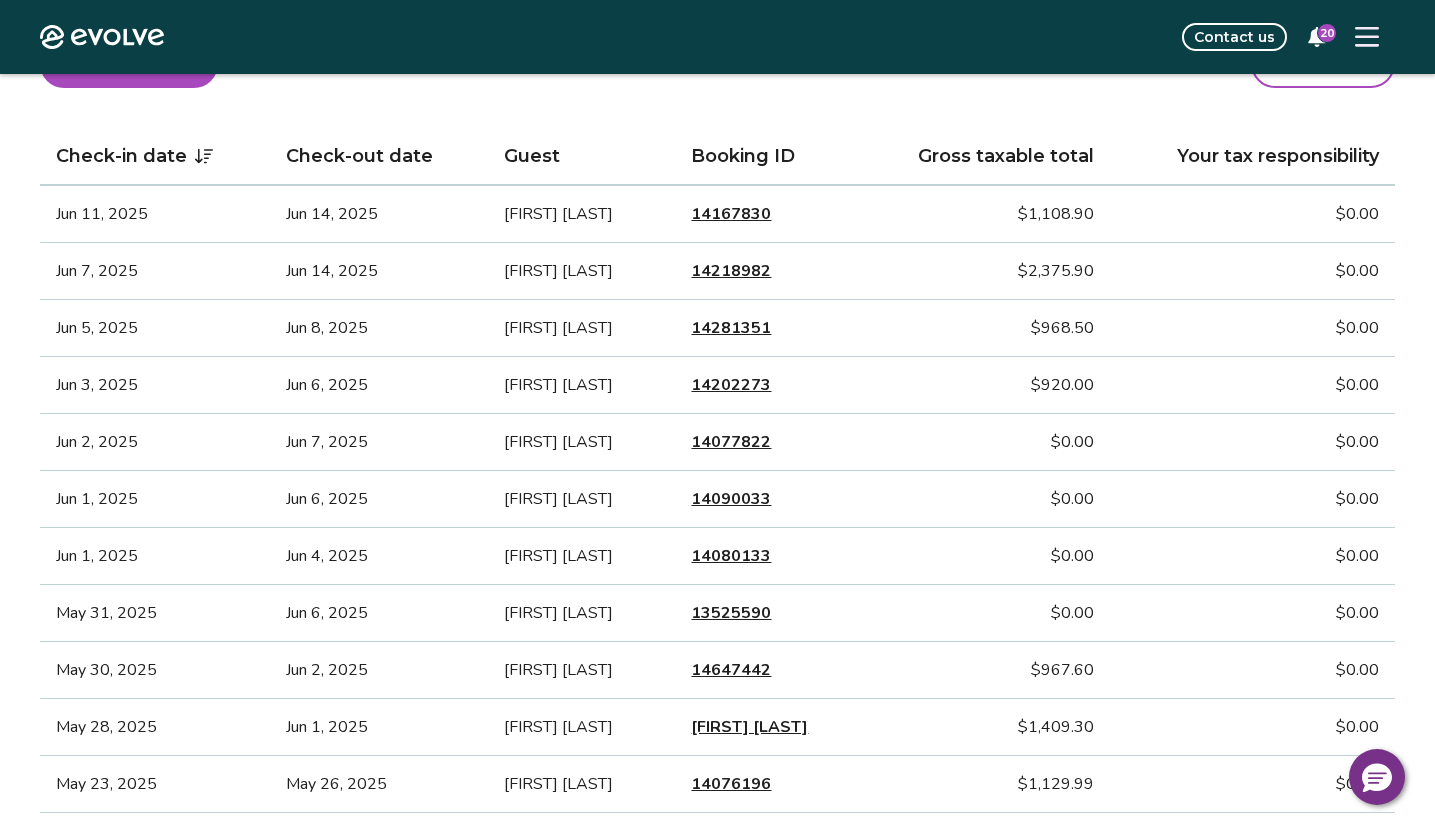 click on "$2,375.90" at bounding box center [983, 271] 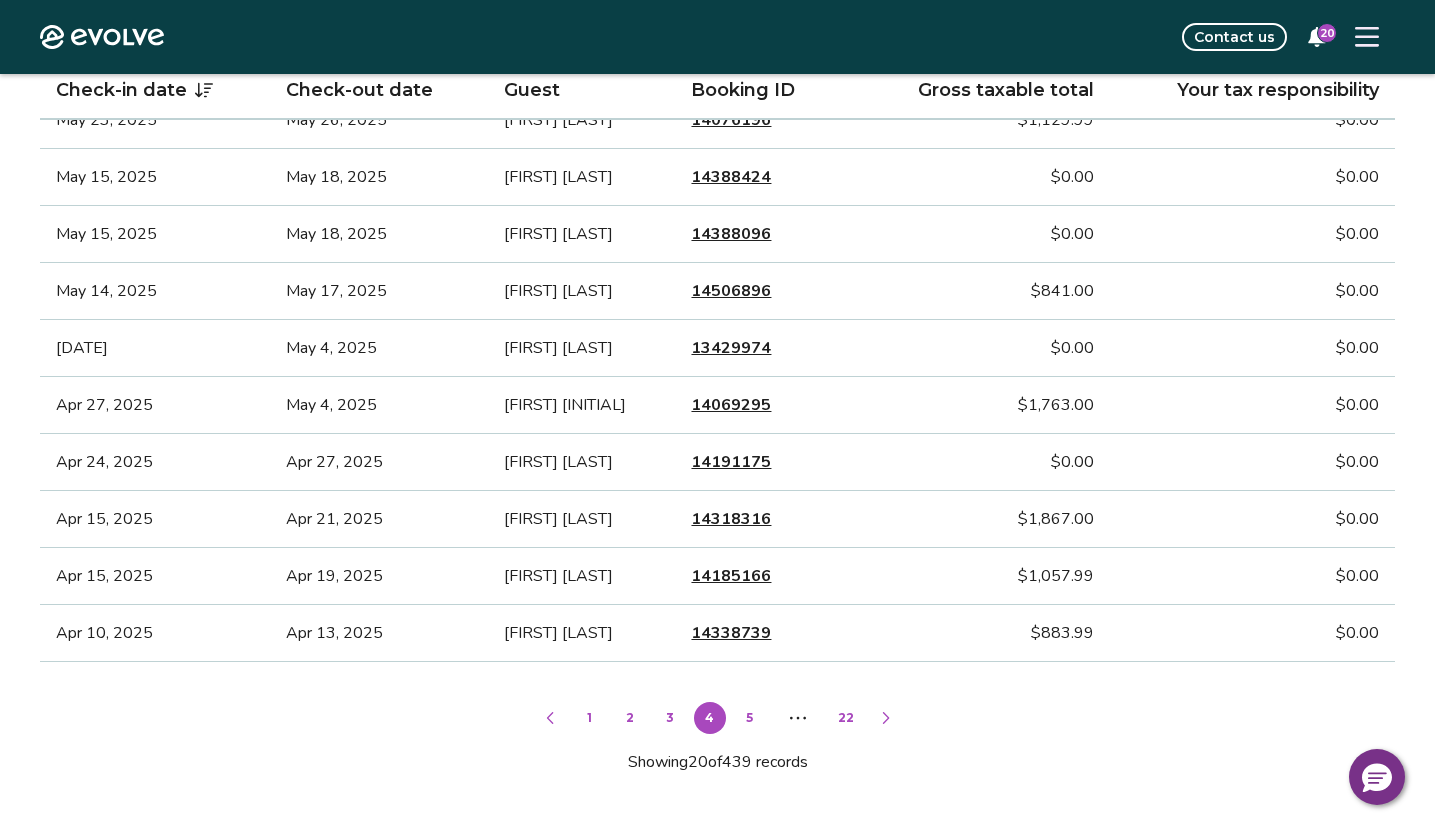 scroll, scrollTop: 1186, scrollLeft: 0, axis: vertical 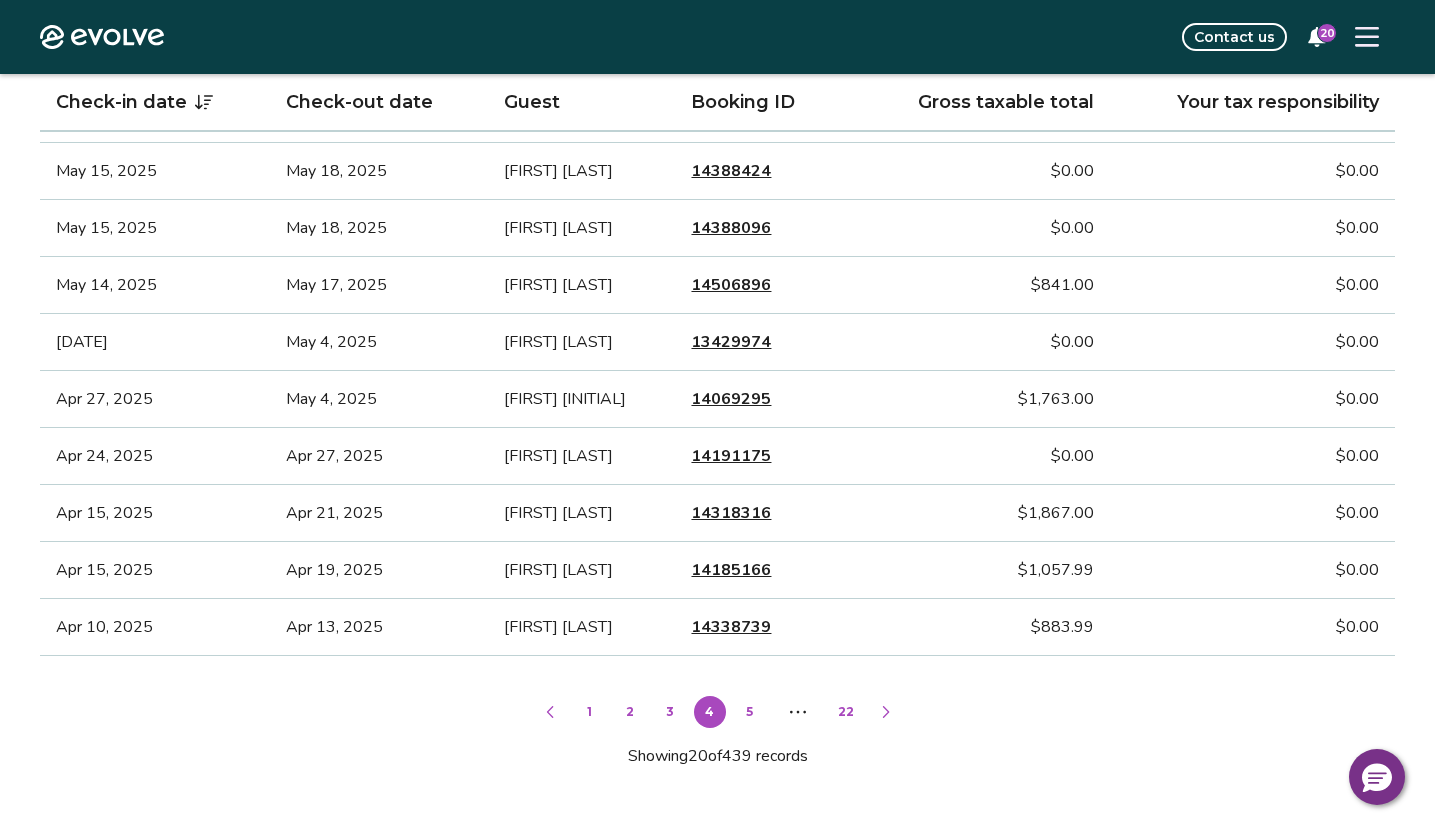 click on "5" at bounding box center [750, 712] 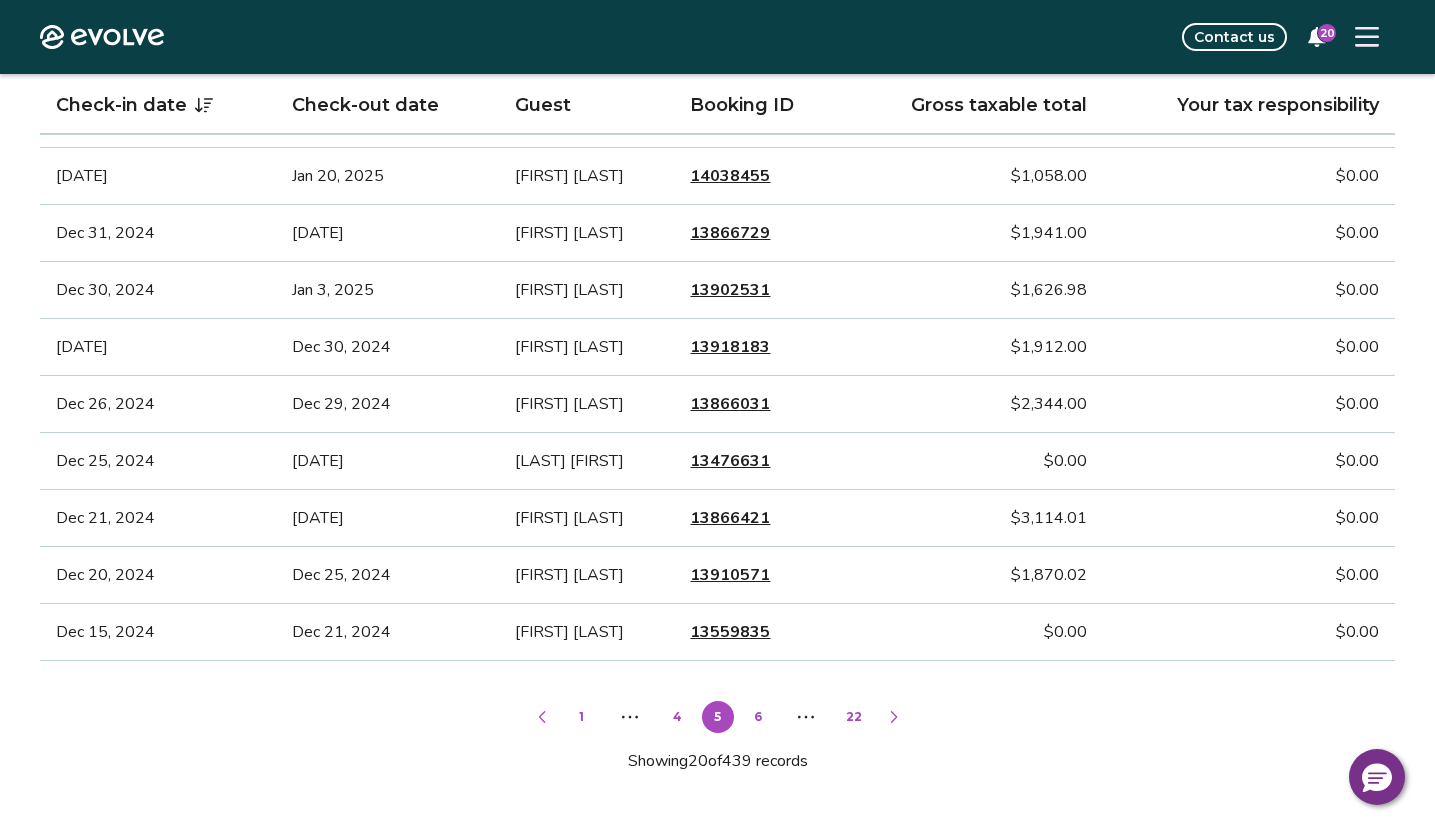 scroll, scrollTop: 1185, scrollLeft: 0, axis: vertical 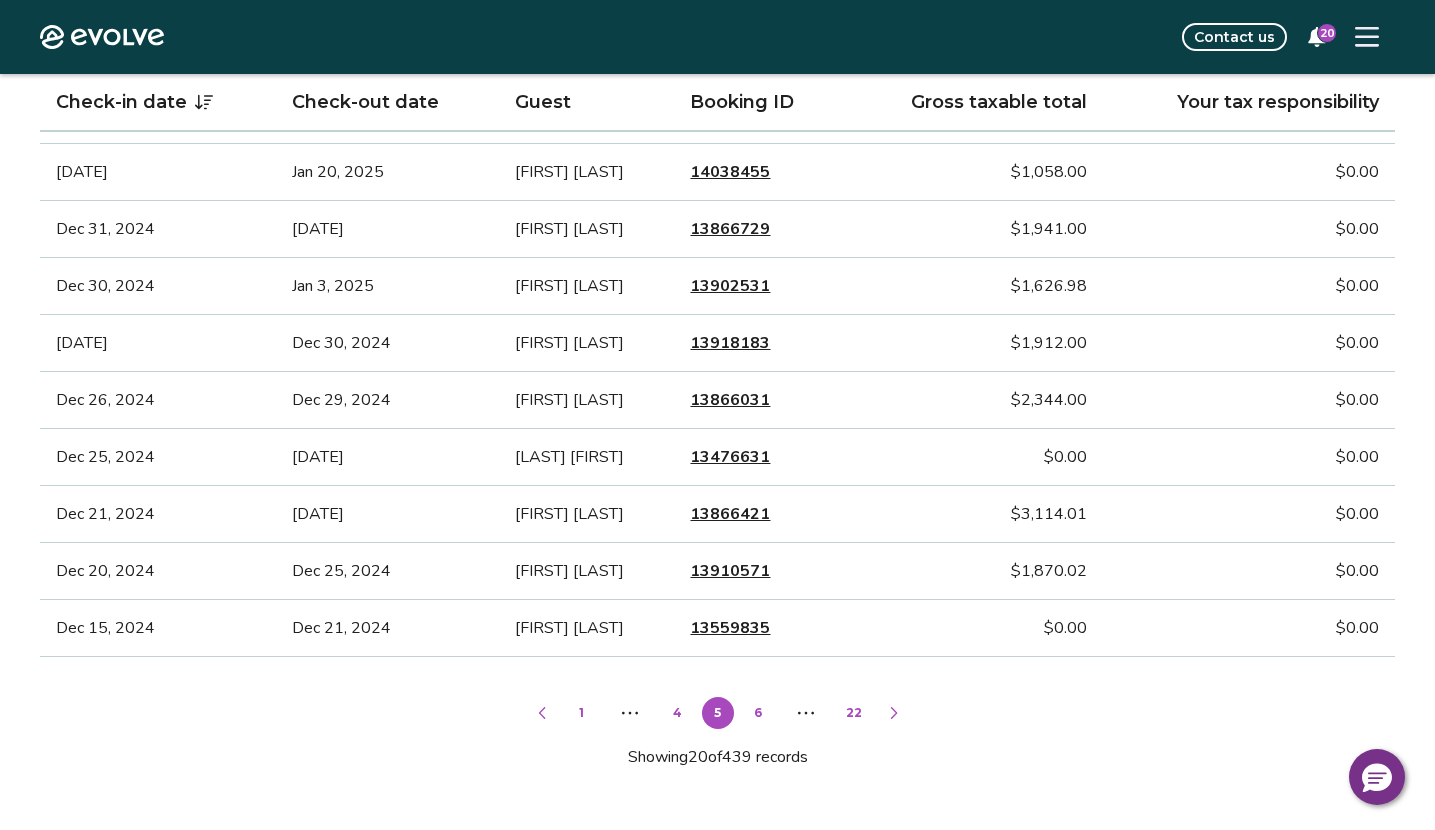 click on "4" at bounding box center [678, 713] 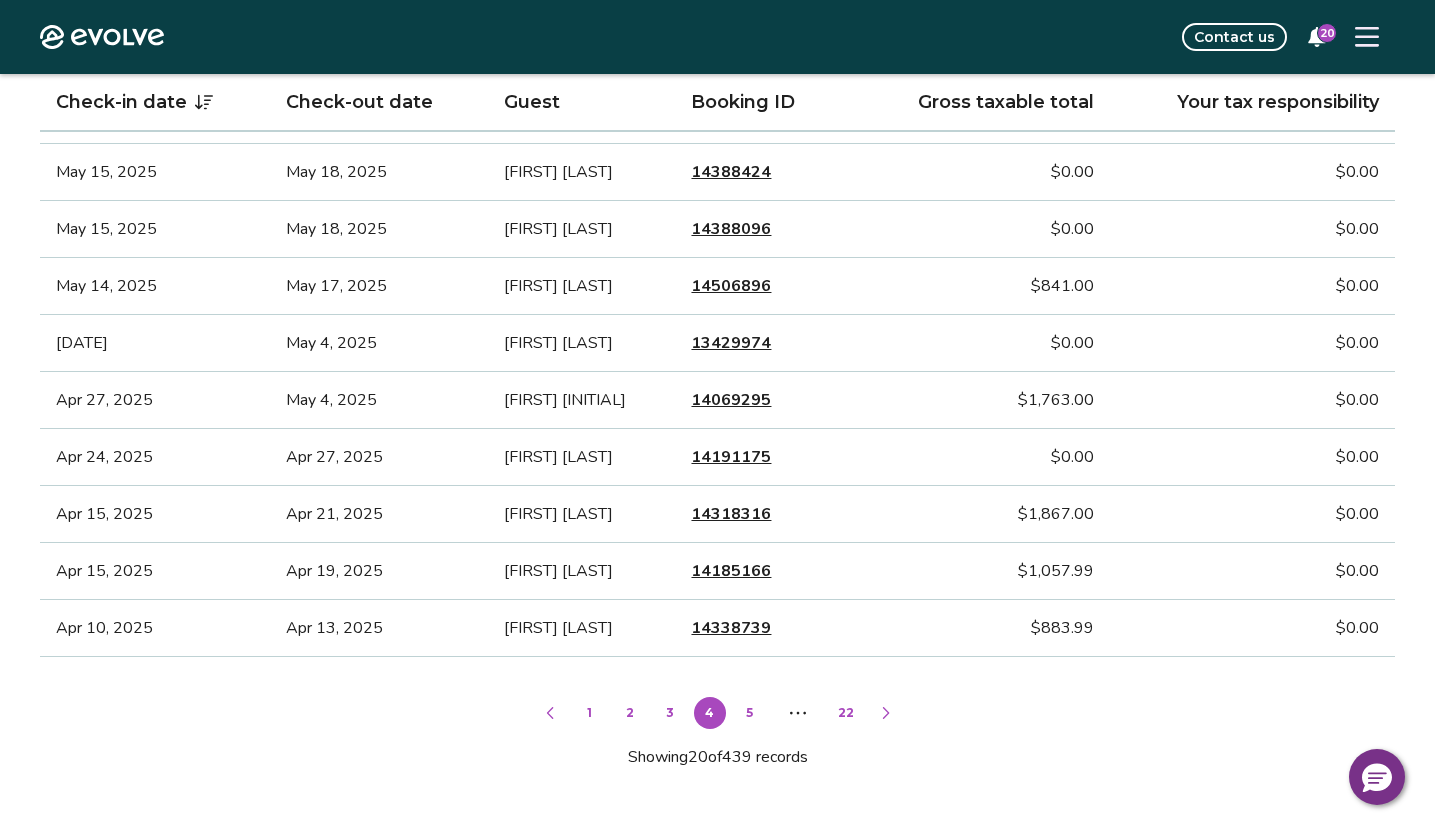 click on "3" at bounding box center (670, 713) 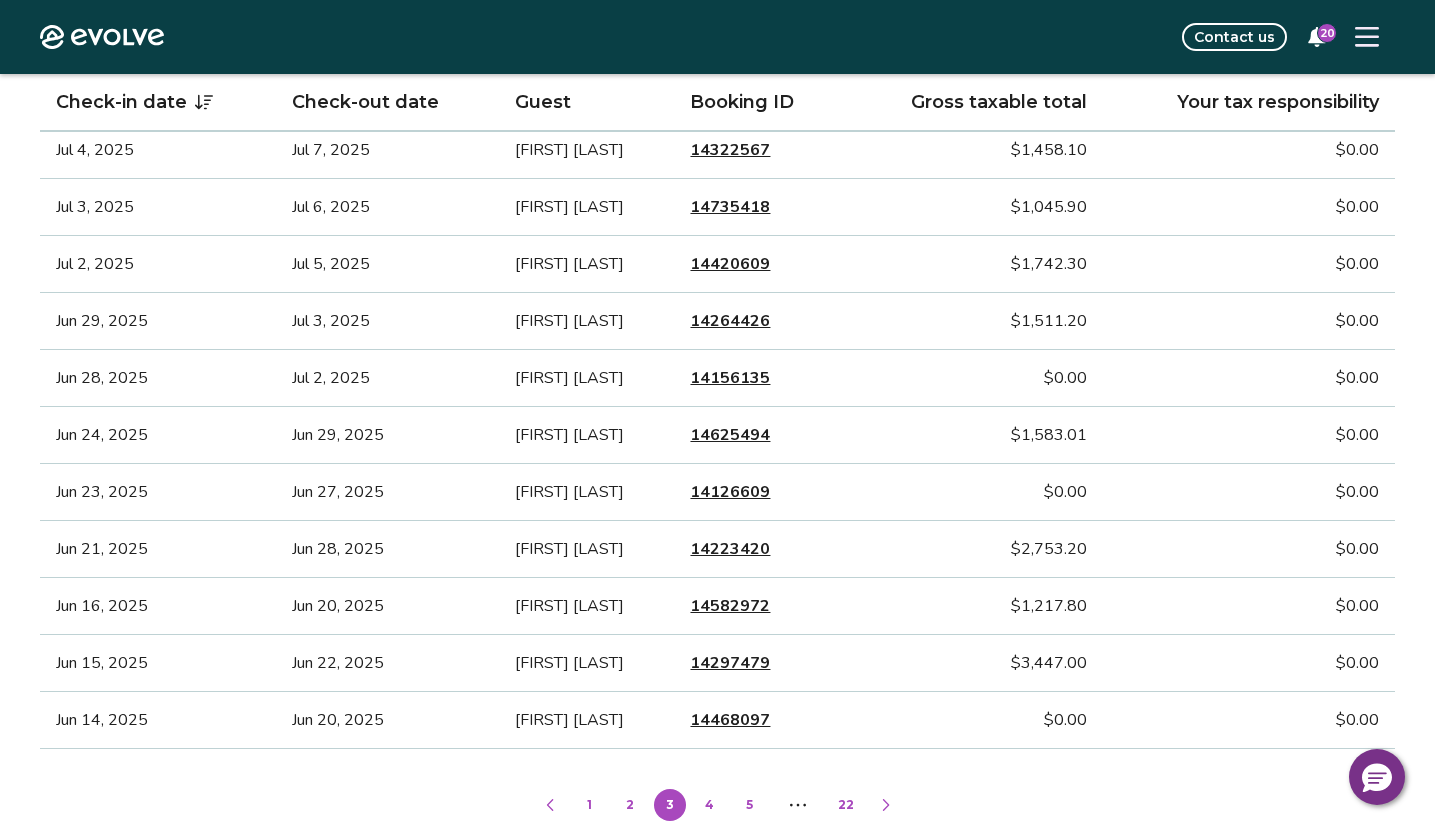 scroll, scrollTop: 1094, scrollLeft: 0, axis: vertical 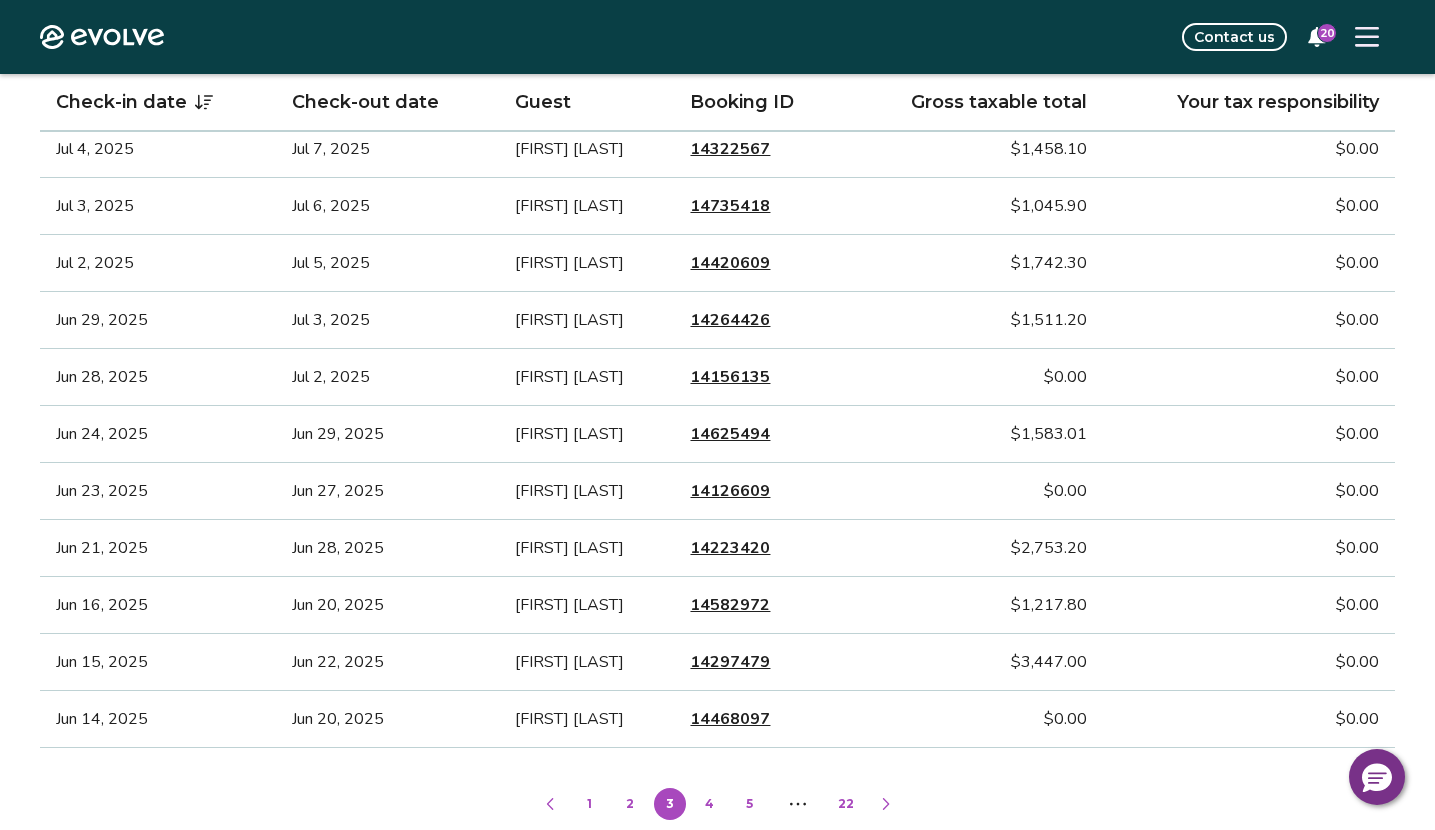 click on "4" at bounding box center (710, 804) 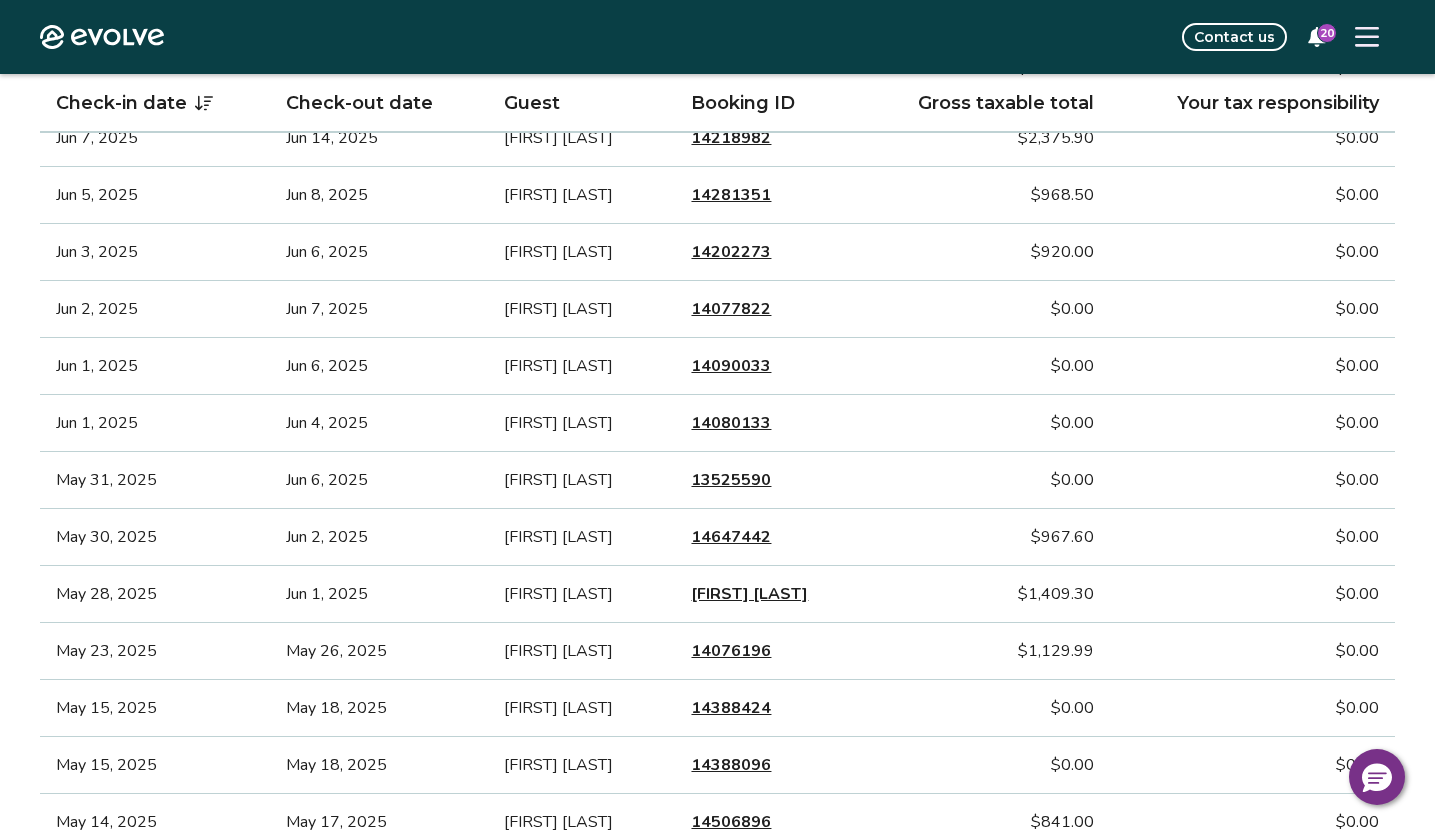 scroll, scrollTop: 650, scrollLeft: 0, axis: vertical 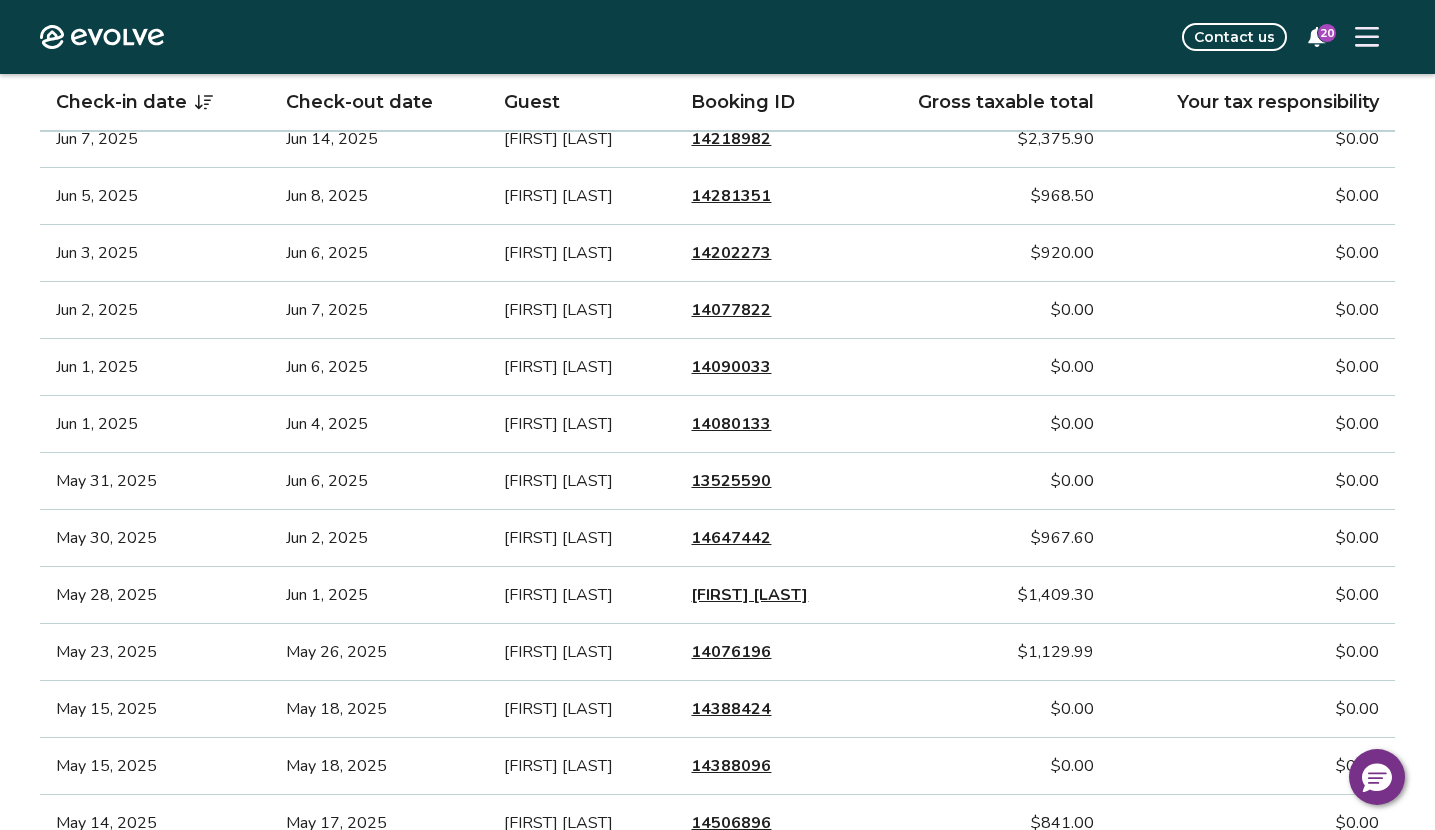 click on "14647442" at bounding box center [731, 538] 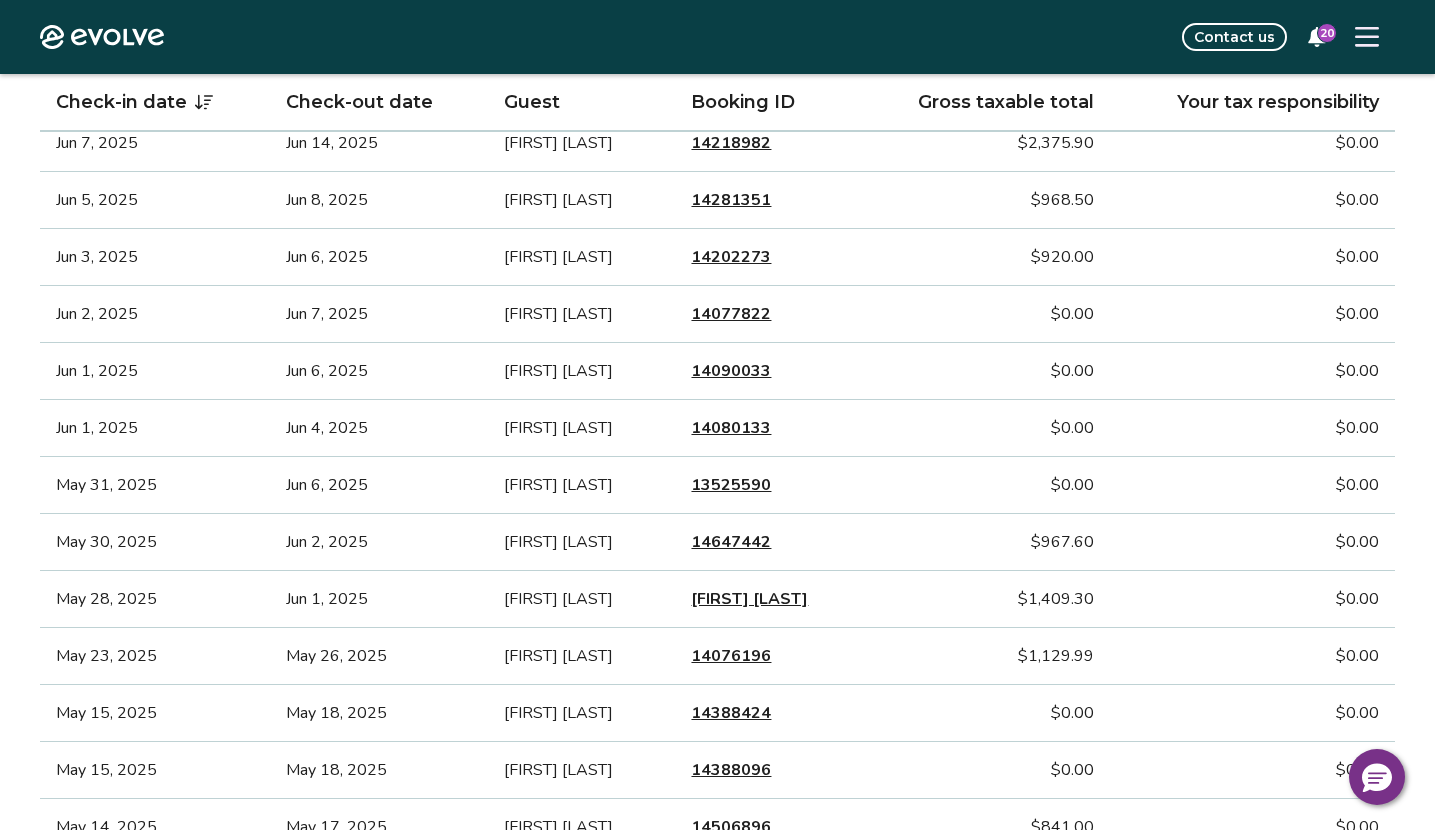 scroll, scrollTop: 646, scrollLeft: 0, axis: vertical 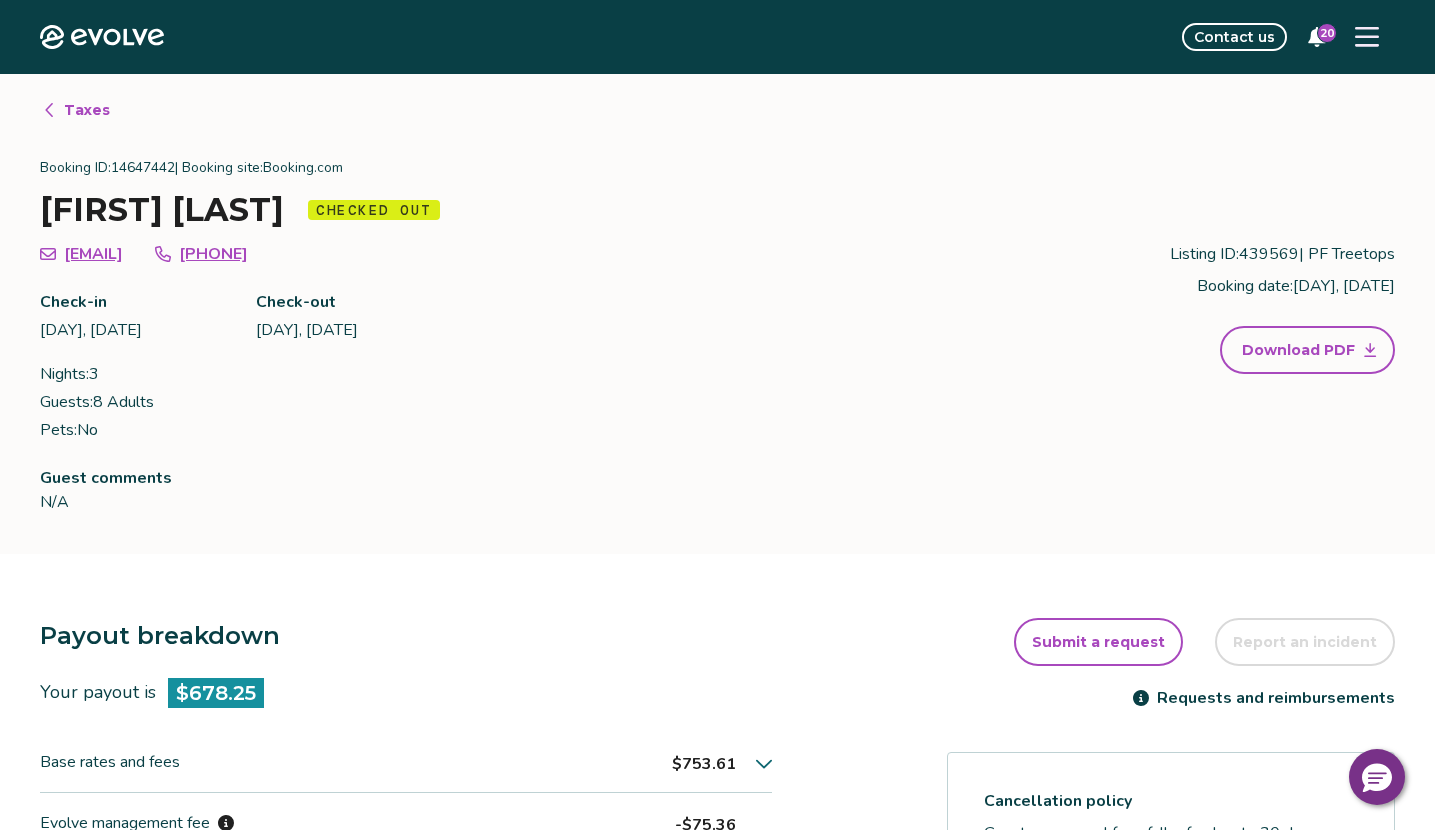 click on "Taxes" at bounding box center (87, 110) 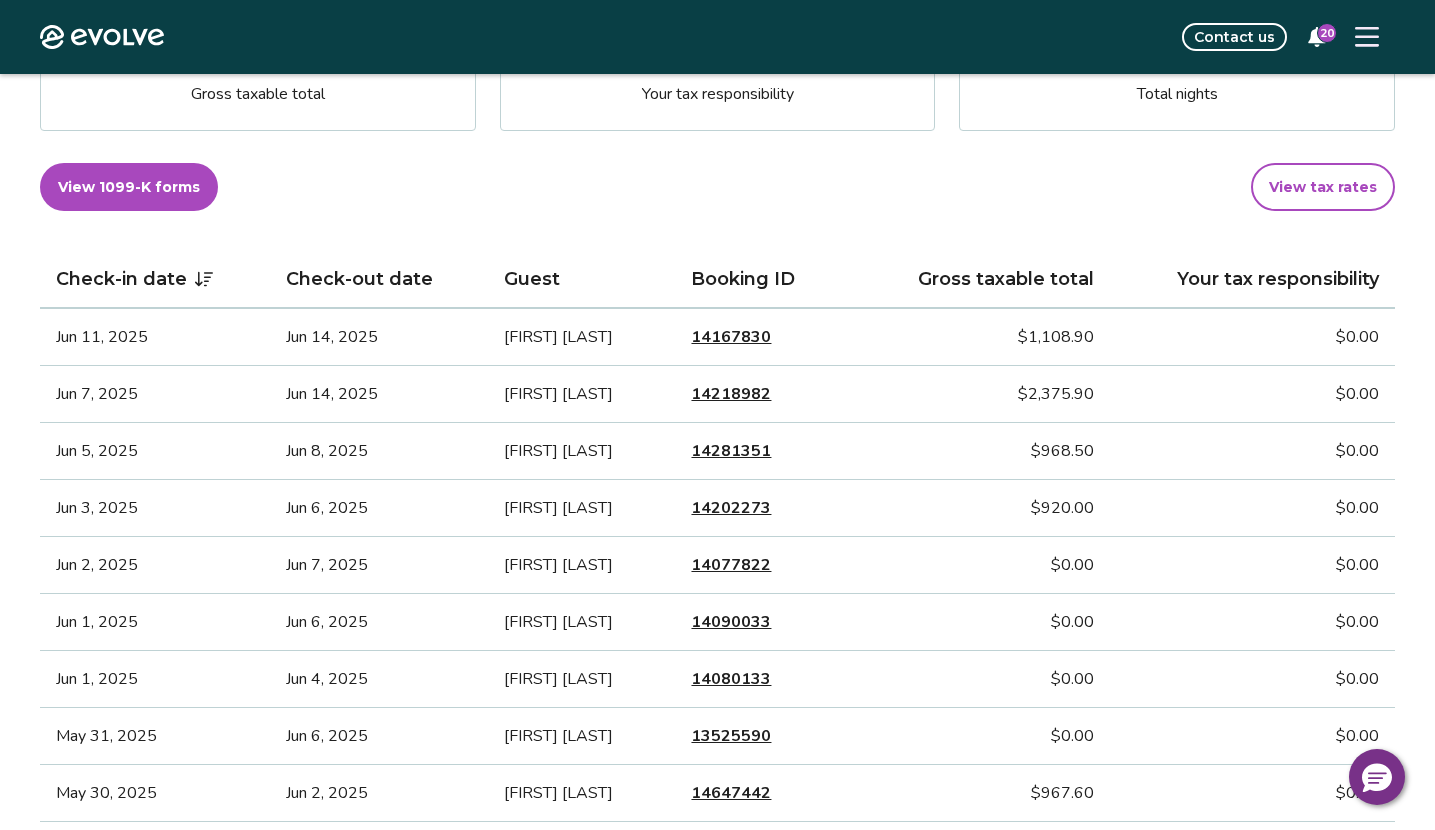 scroll, scrollTop: 397, scrollLeft: 0, axis: vertical 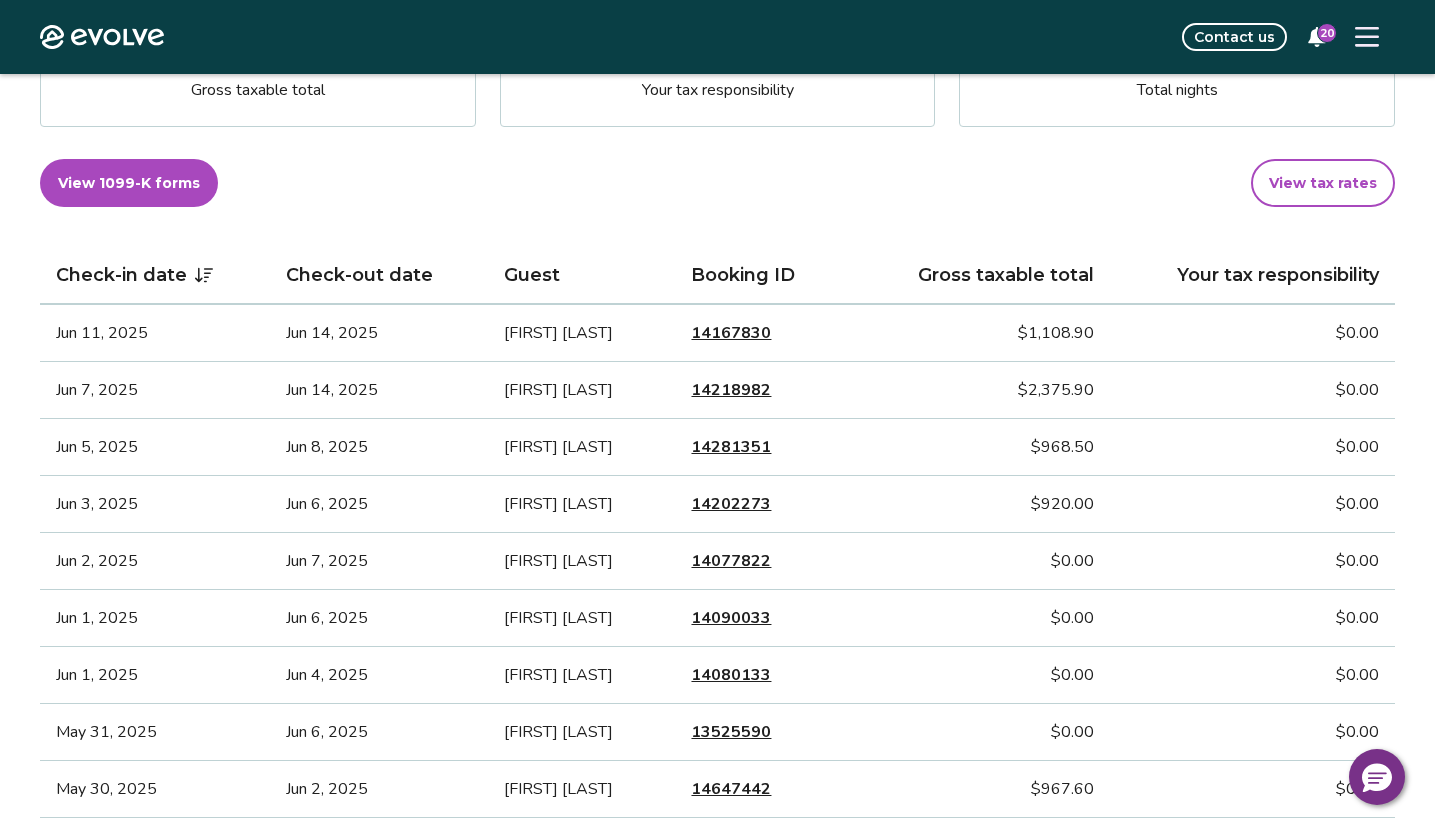 click on "14281351" at bounding box center [731, 447] 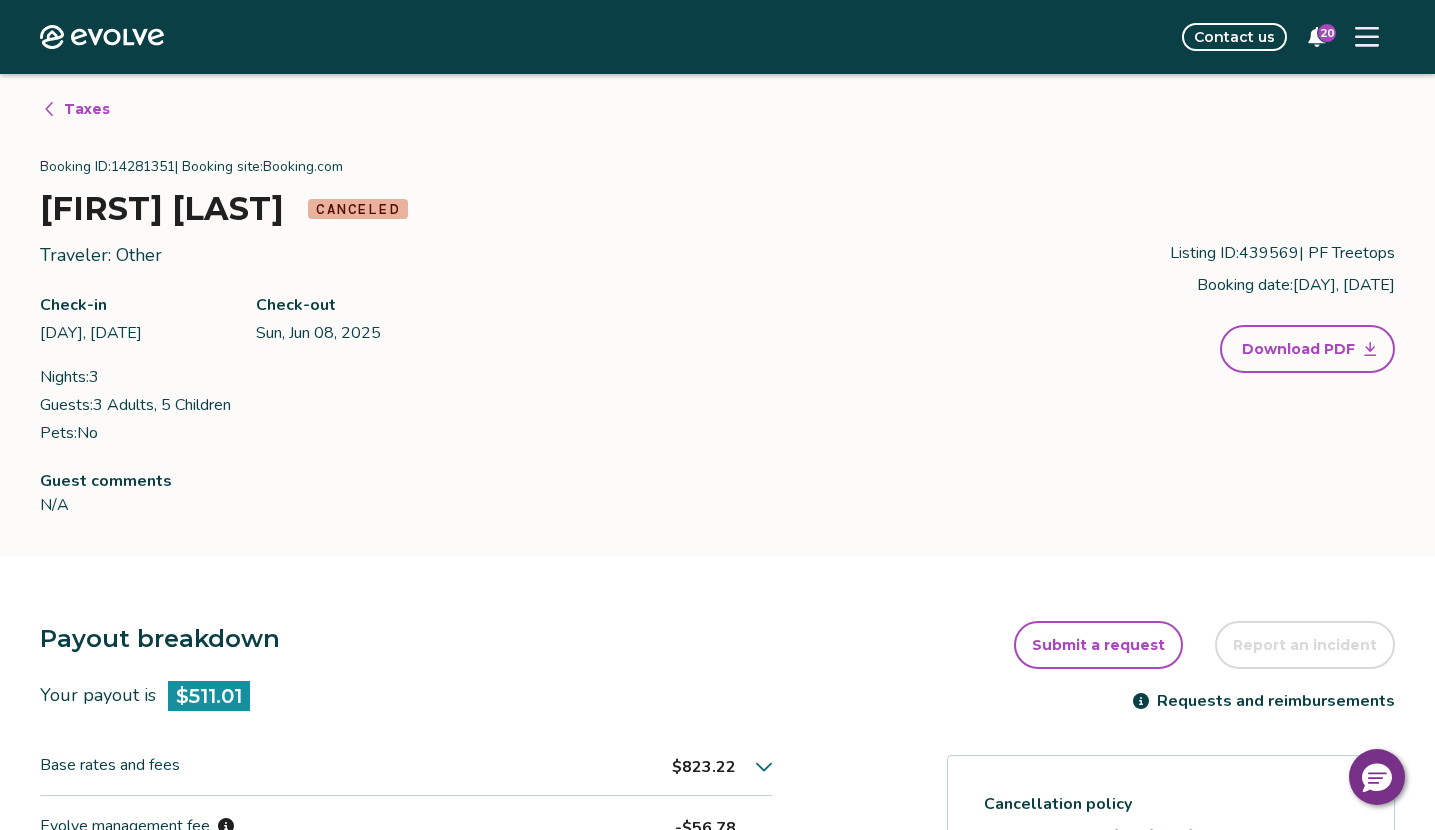 scroll, scrollTop: 0, scrollLeft: 0, axis: both 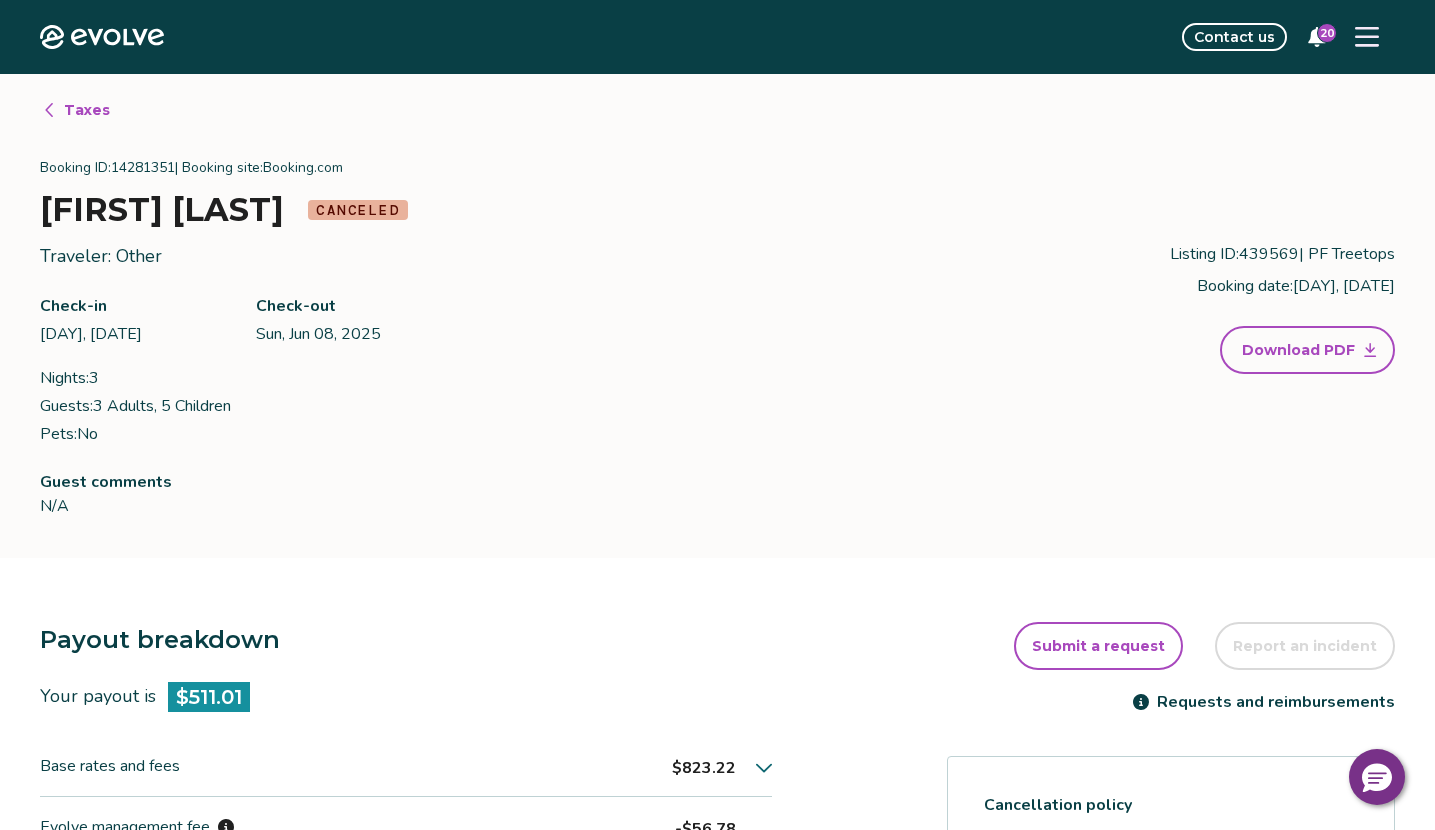 click on "Taxes" at bounding box center (87, 110) 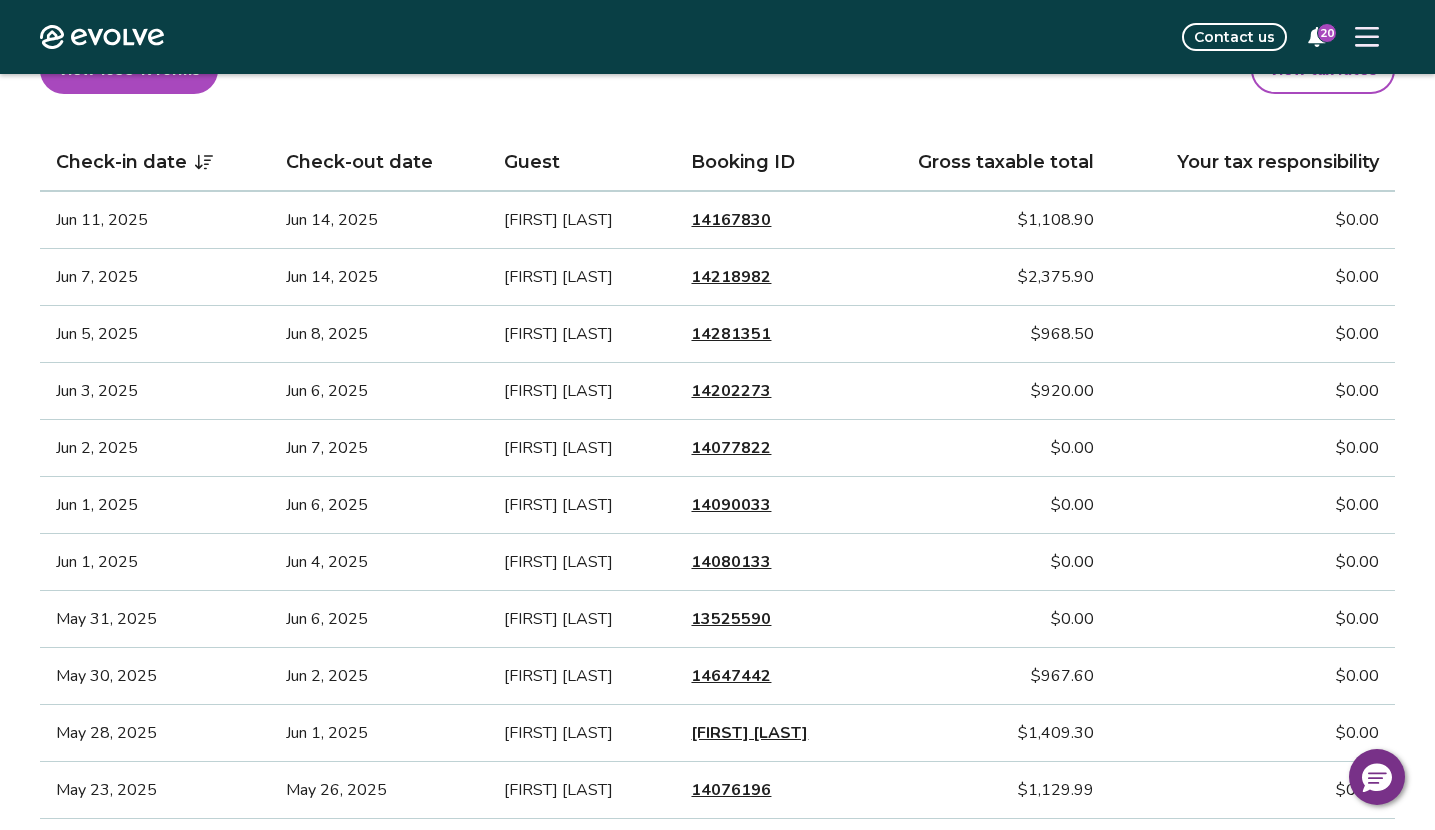scroll, scrollTop: 515, scrollLeft: 0, axis: vertical 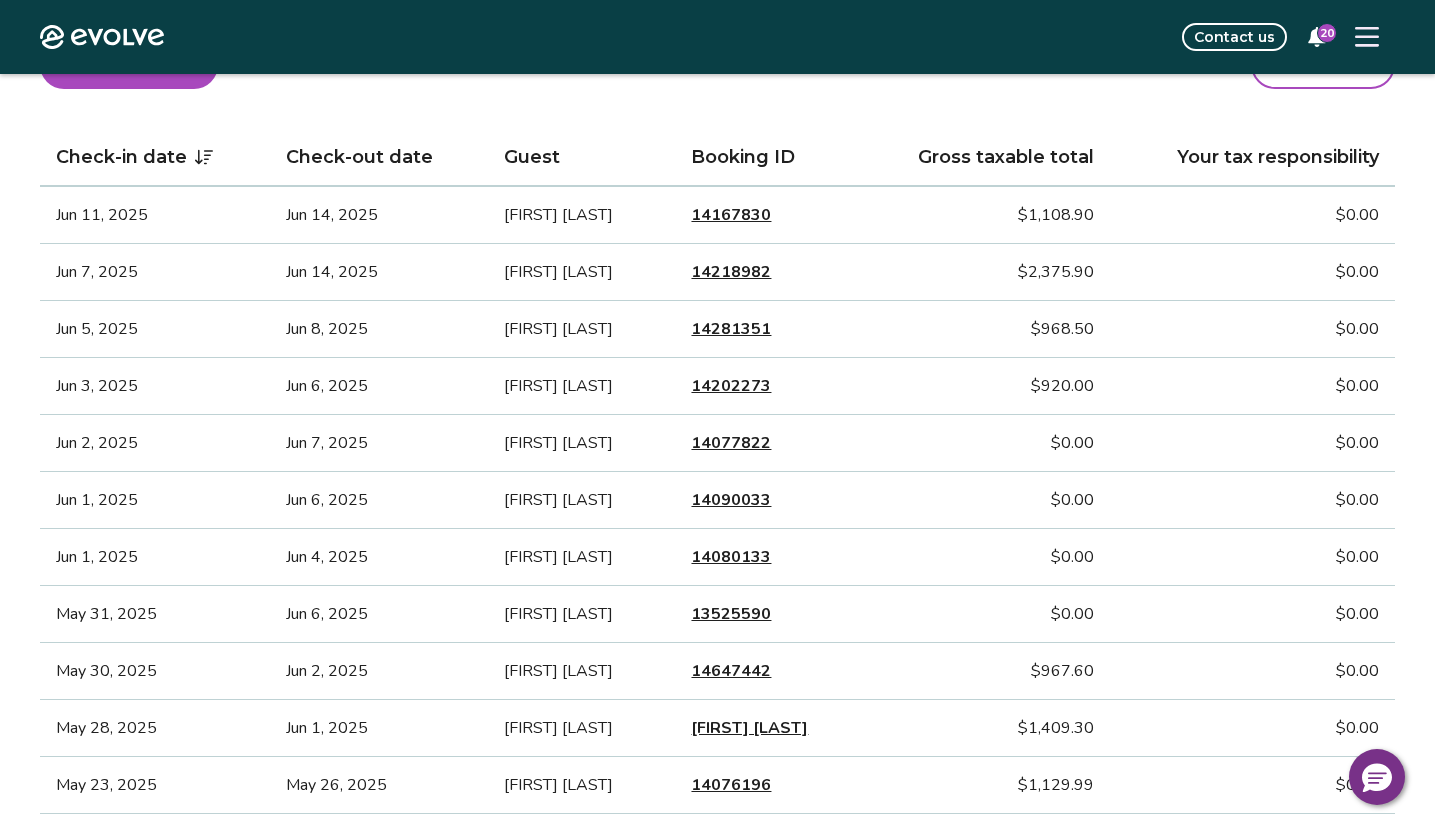 click on "14218982" at bounding box center [731, 272] 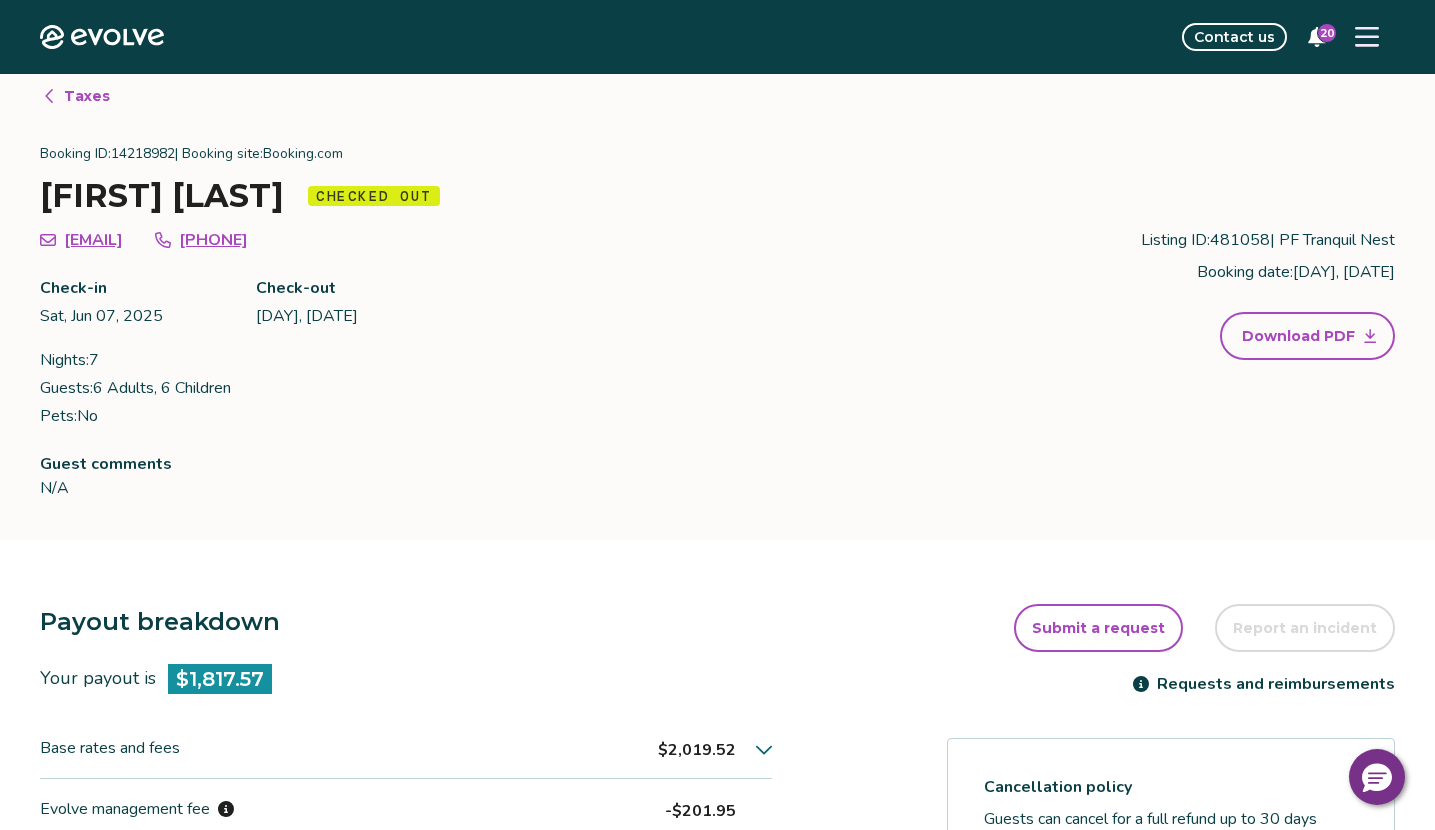 scroll, scrollTop: 0, scrollLeft: 0, axis: both 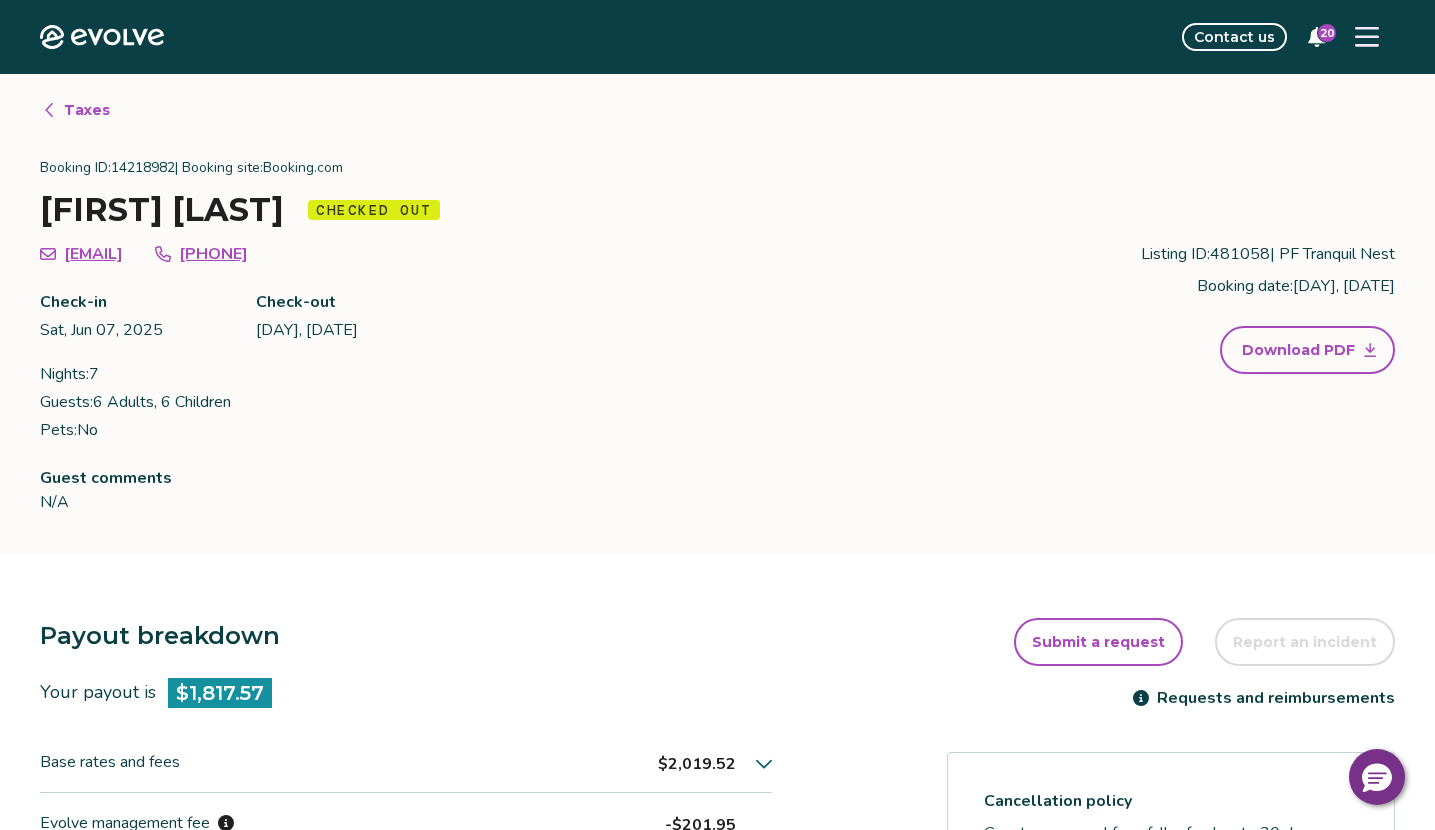 click on "Taxes" at bounding box center [87, 110] 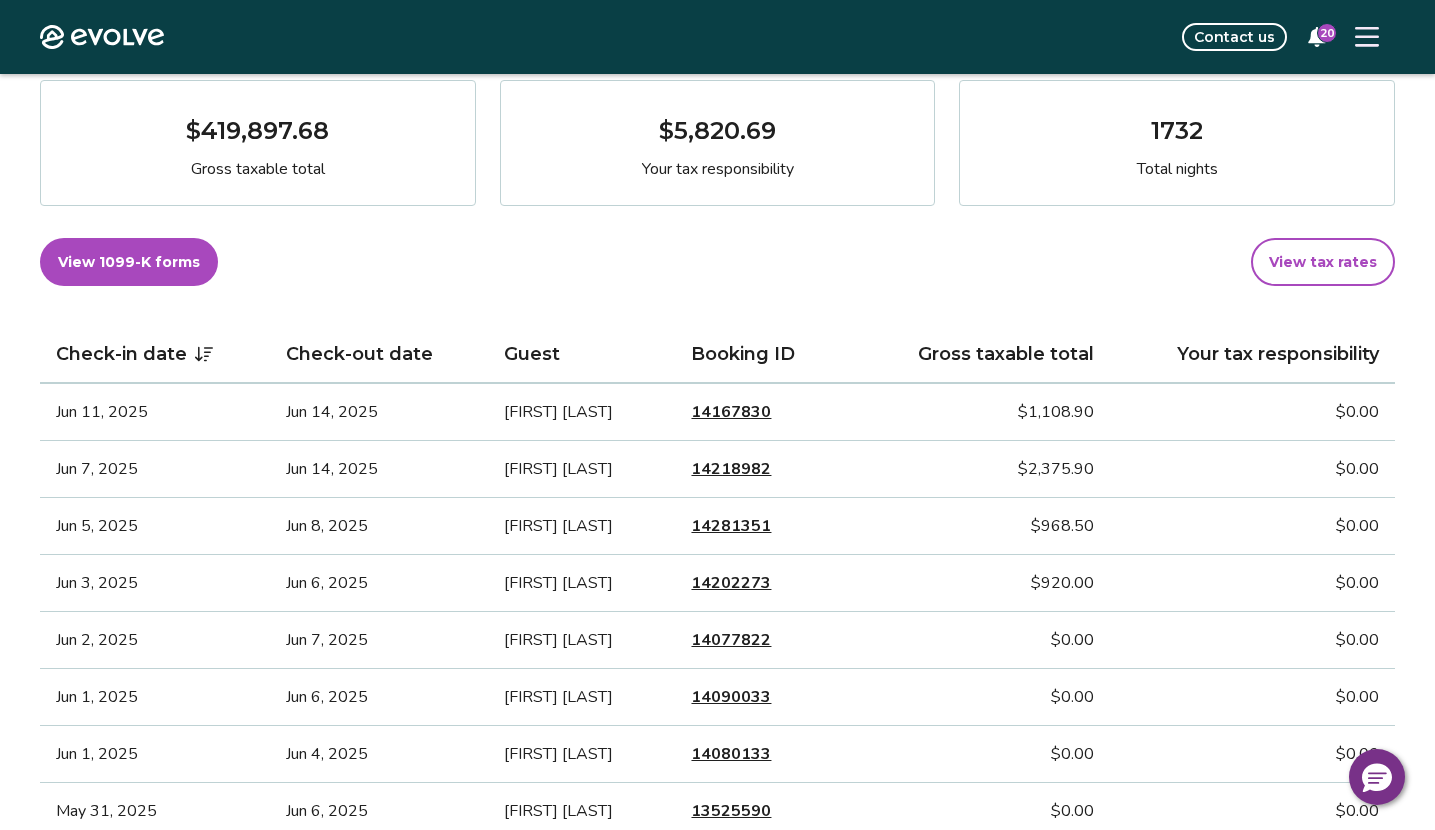 scroll, scrollTop: 319, scrollLeft: 0, axis: vertical 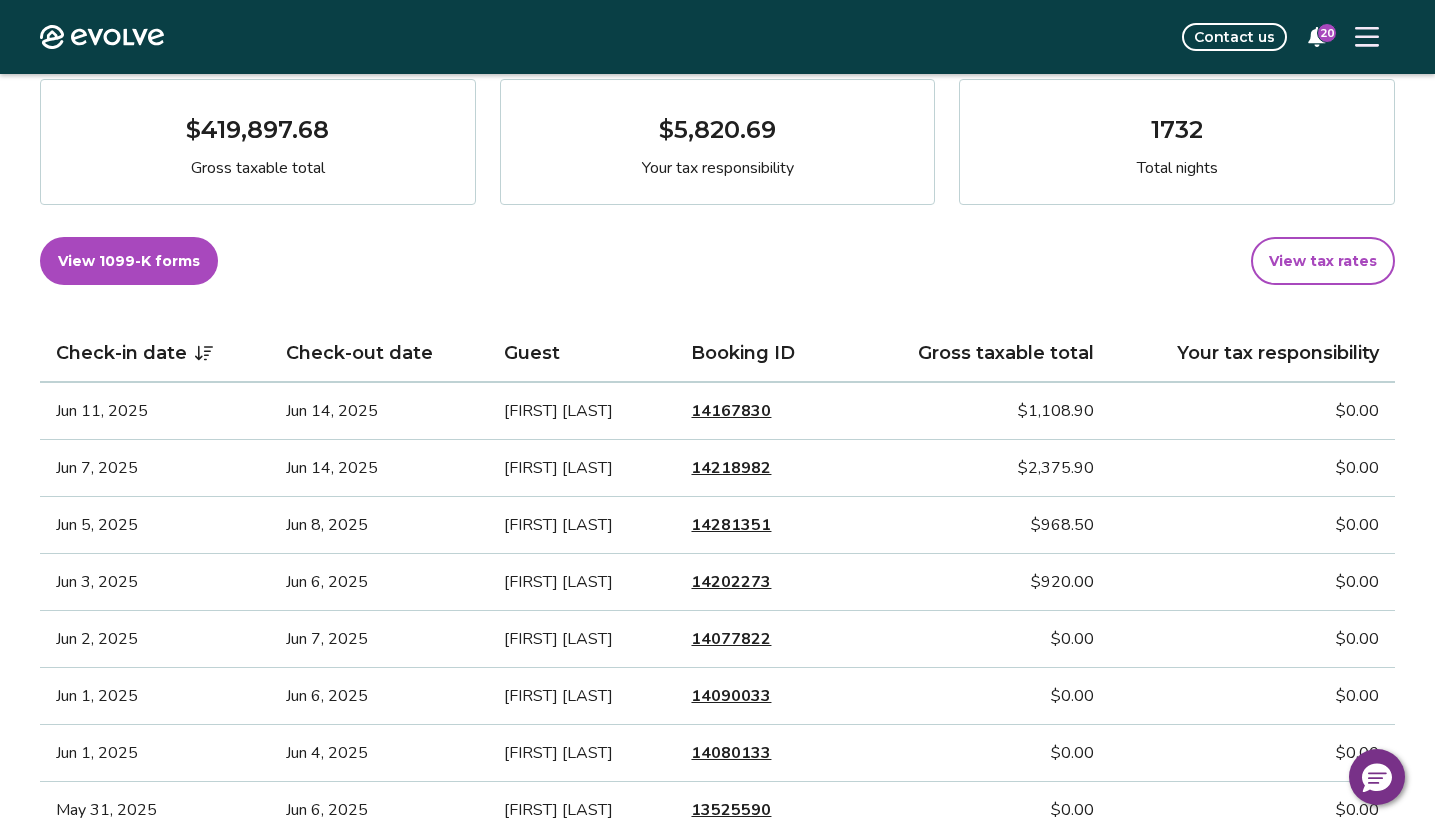 click on "14167830" at bounding box center (731, 411) 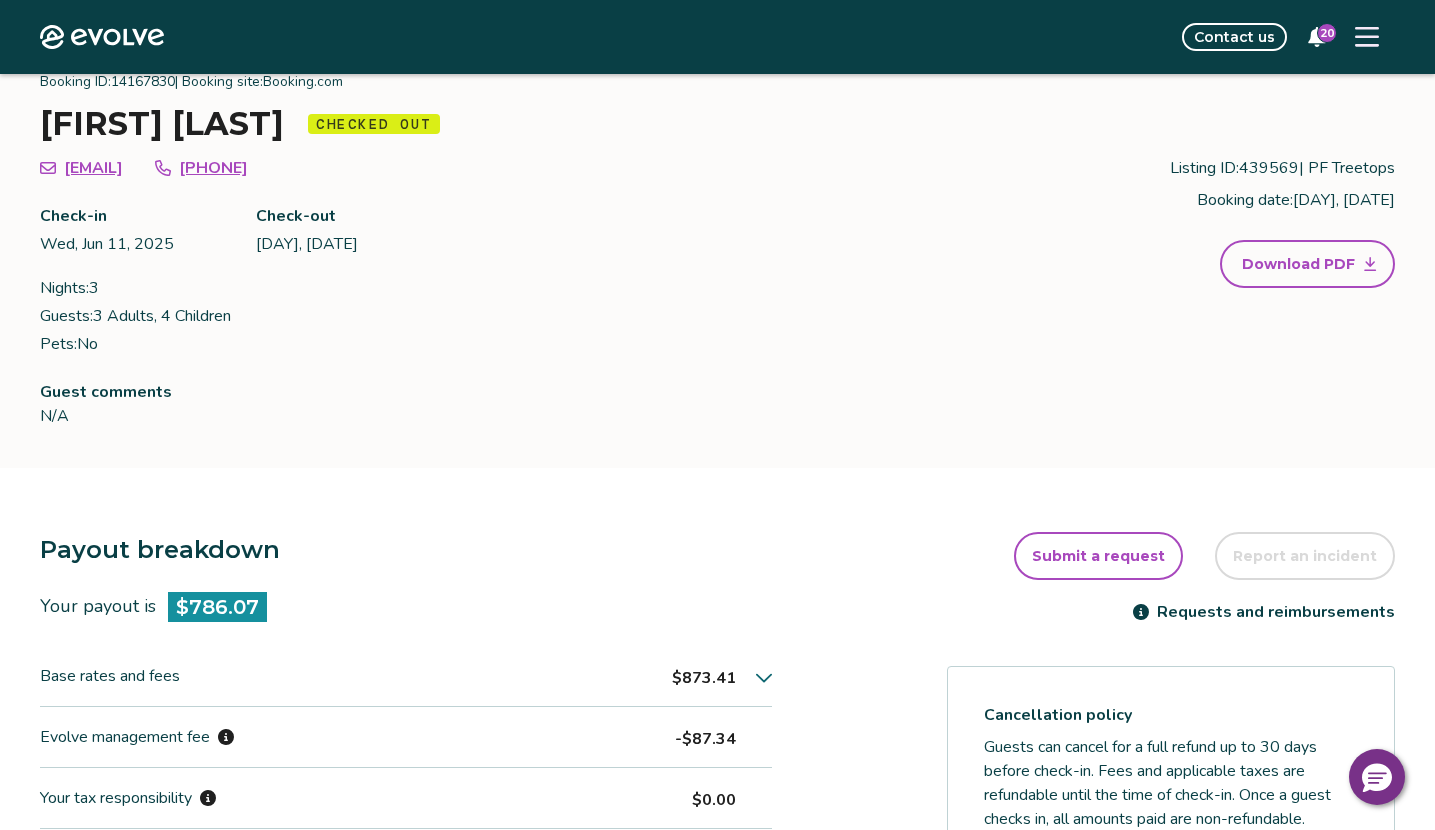 scroll, scrollTop: 0, scrollLeft: 0, axis: both 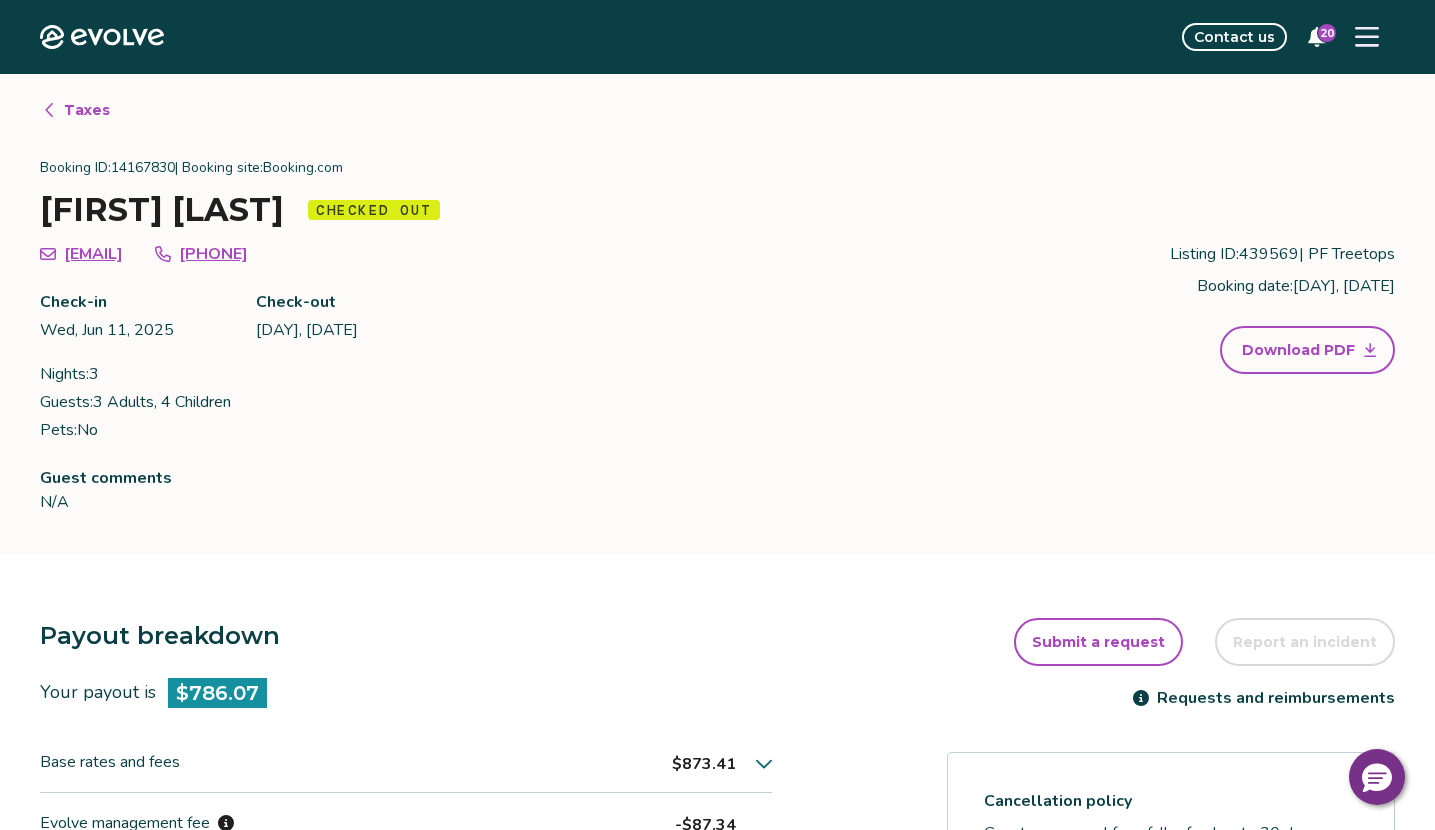 click on "Taxes" at bounding box center (87, 110) 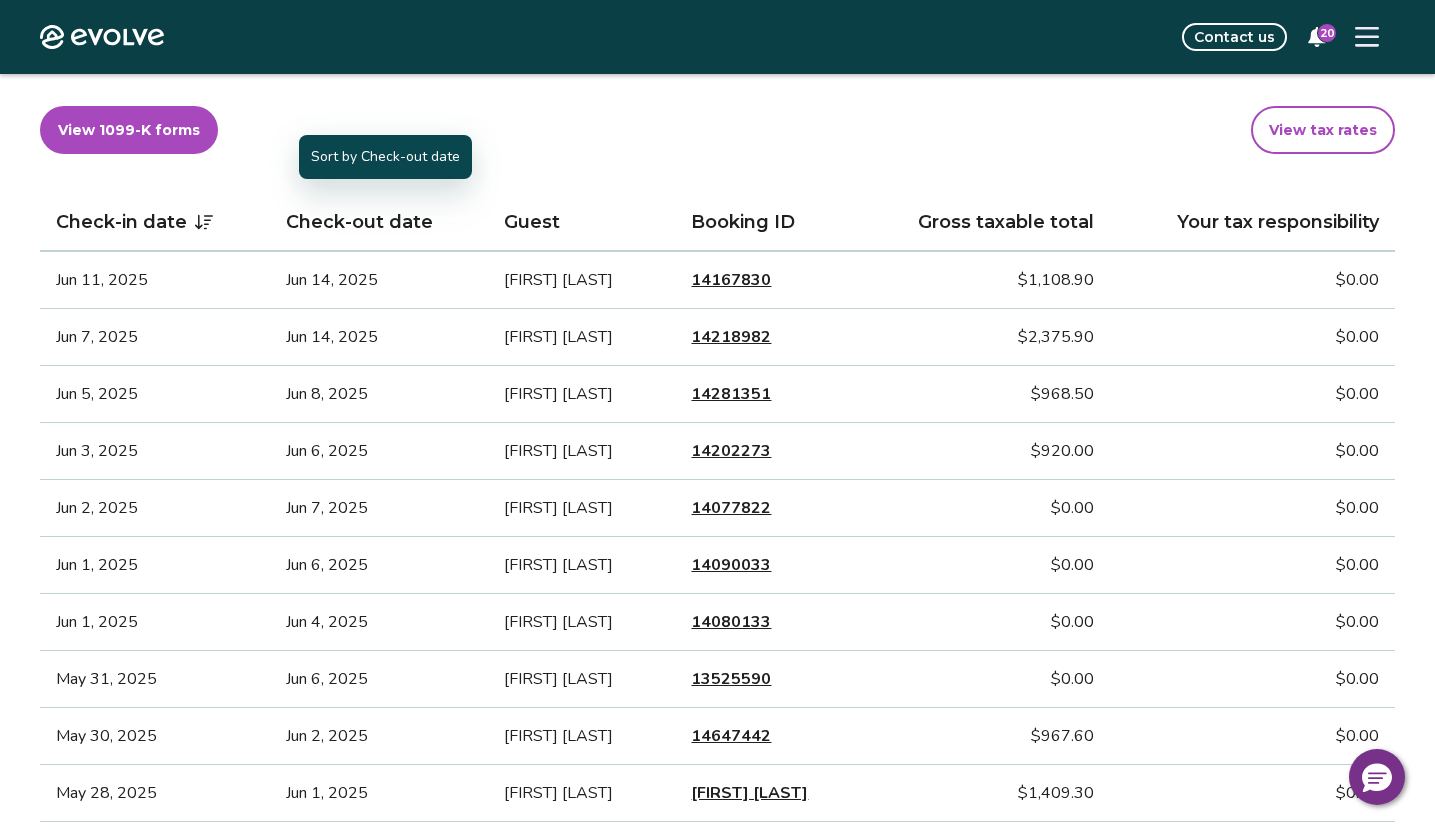 scroll, scrollTop: 461, scrollLeft: 0, axis: vertical 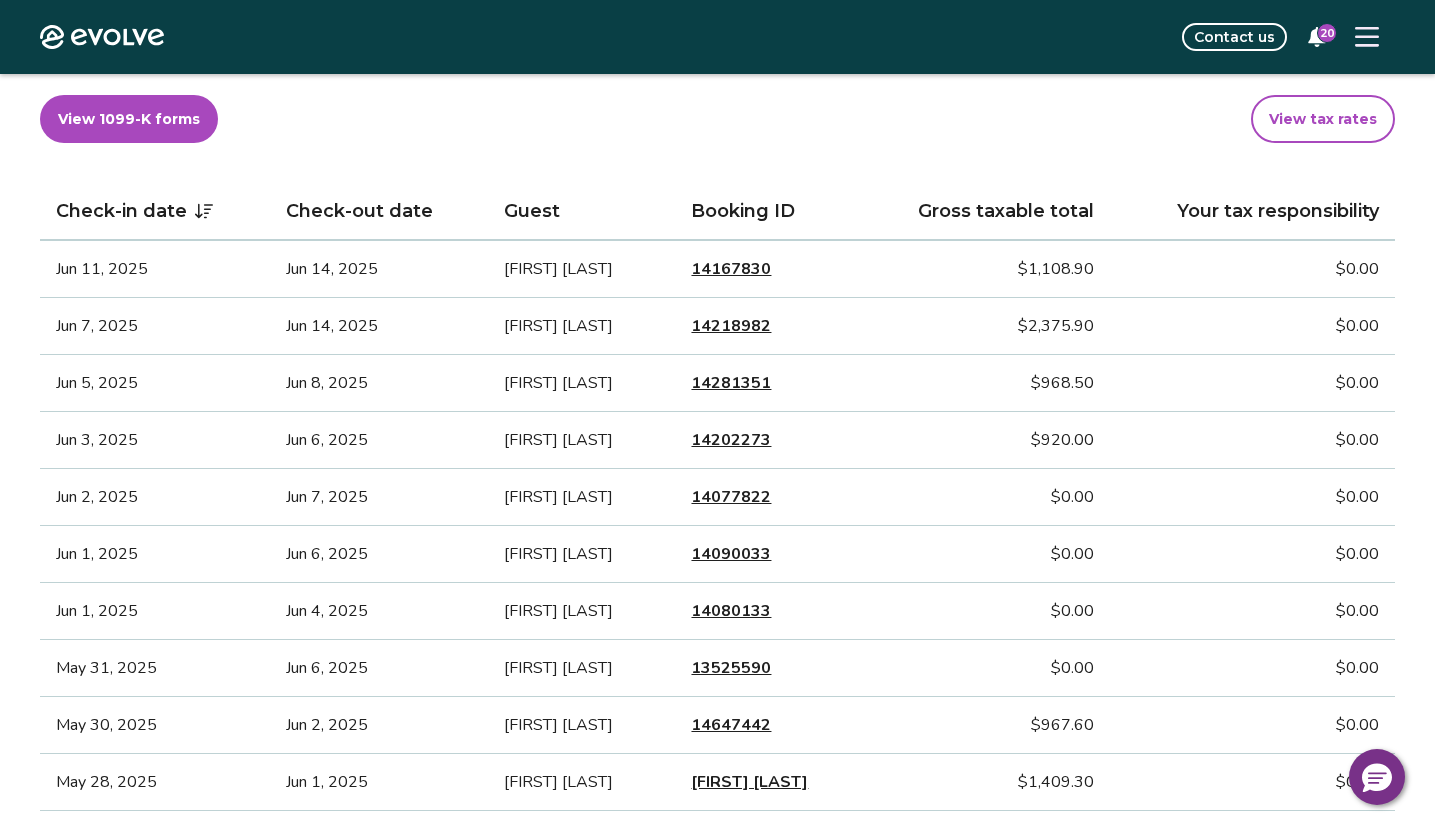 click on "14202273" at bounding box center (731, 440) 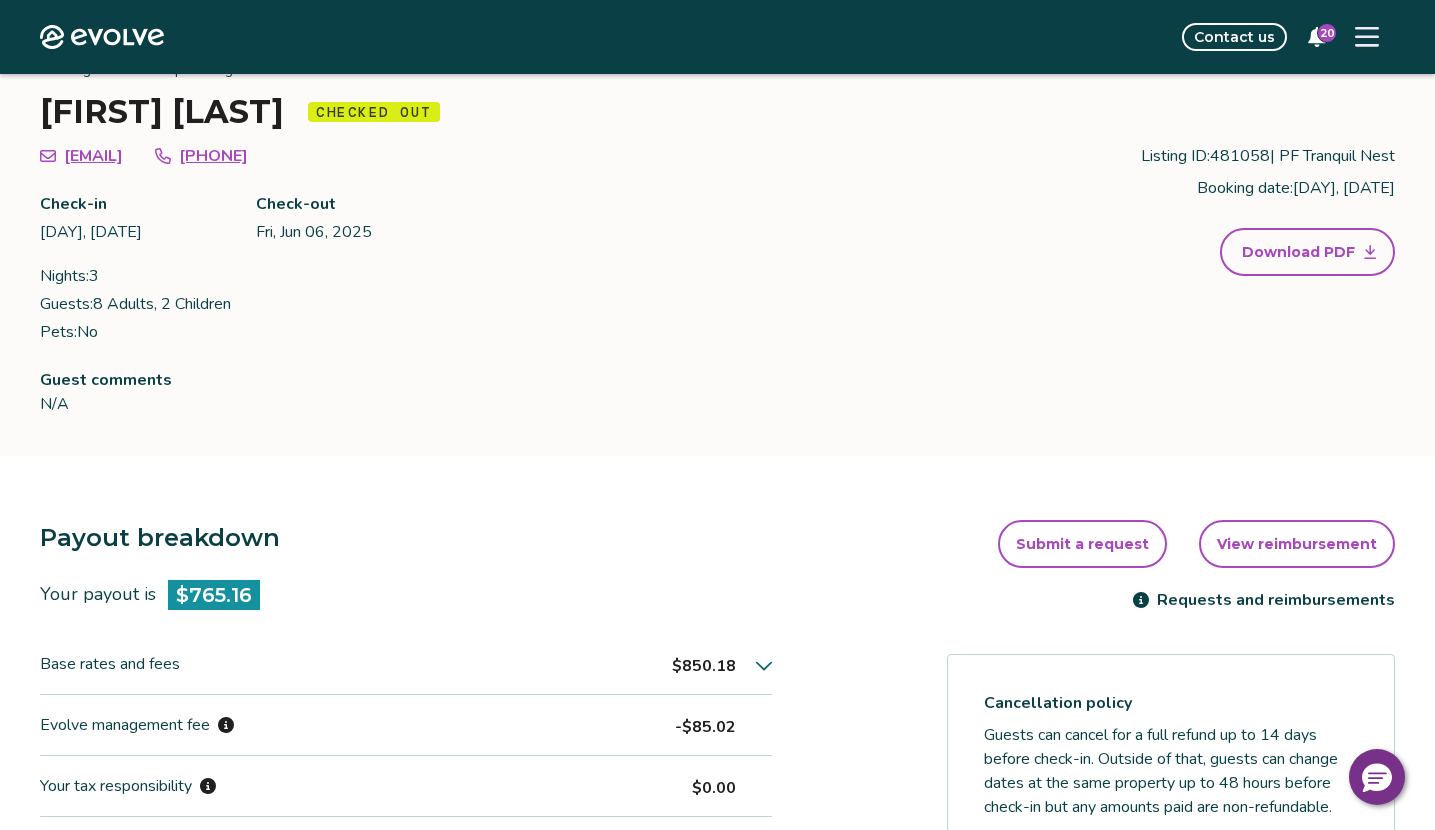 scroll, scrollTop: 0, scrollLeft: 0, axis: both 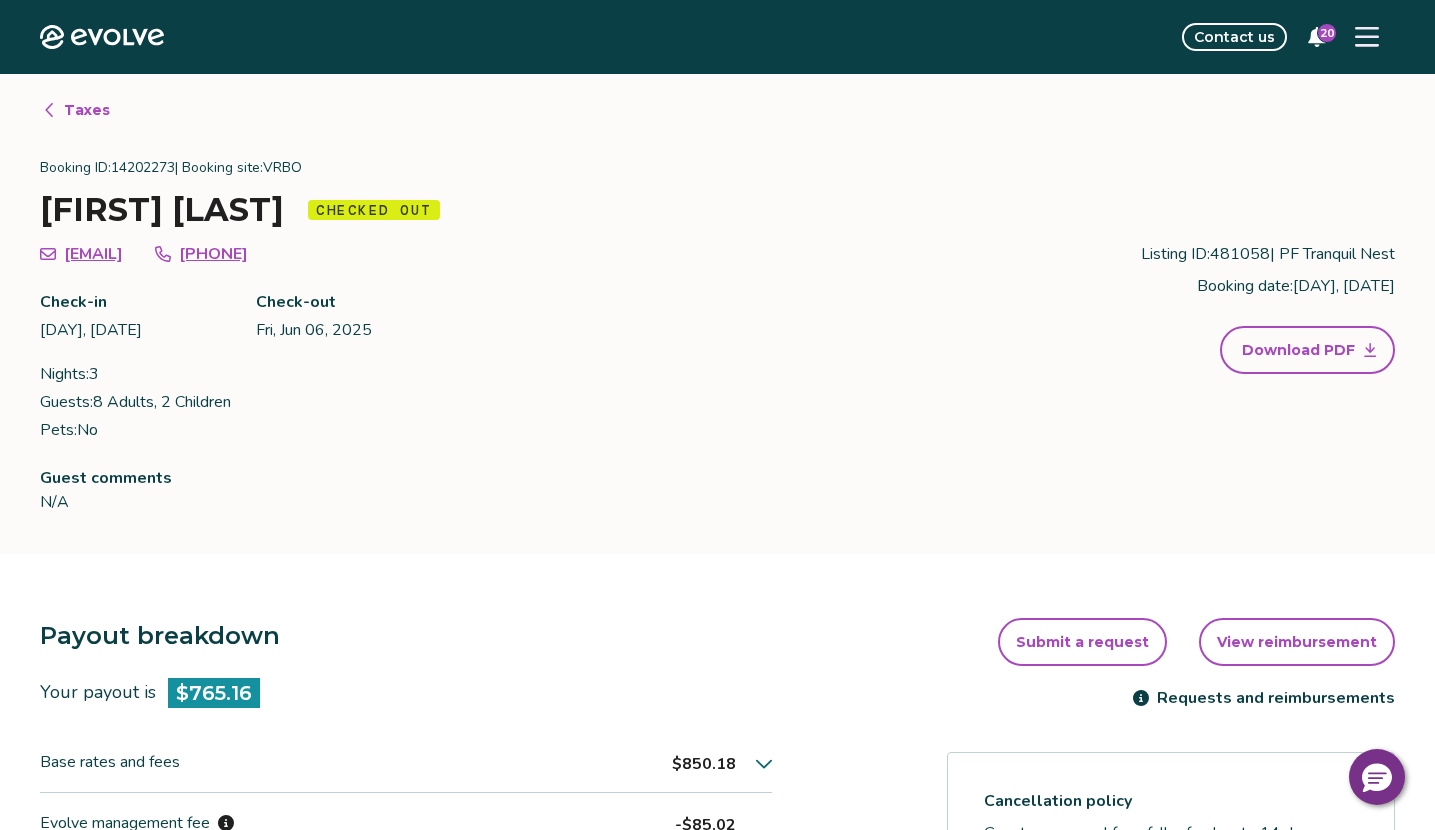 click on "Taxes" at bounding box center (87, 110) 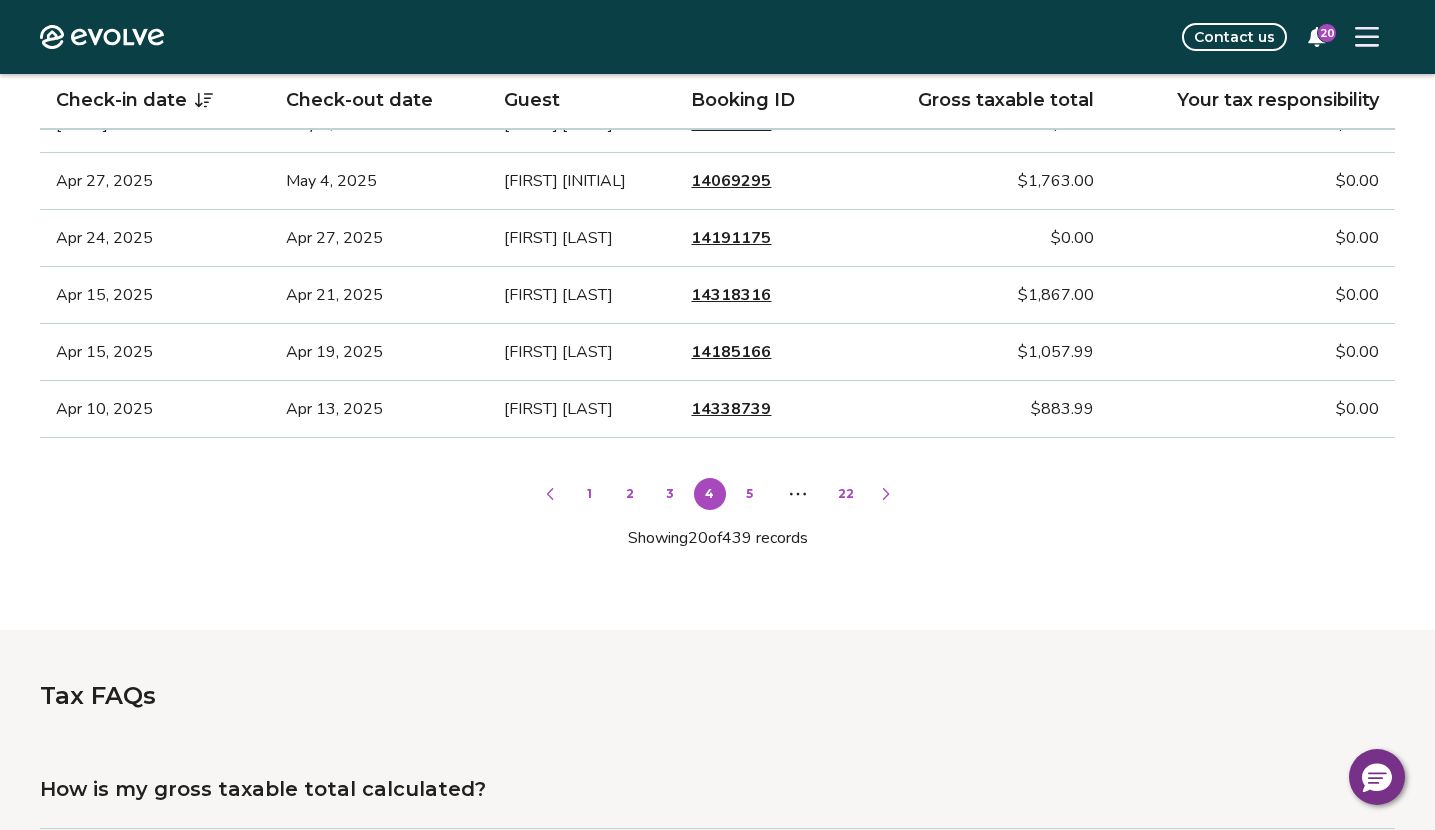 scroll, scrollTop: 1408, scrollLeft: 0, axis: vertical 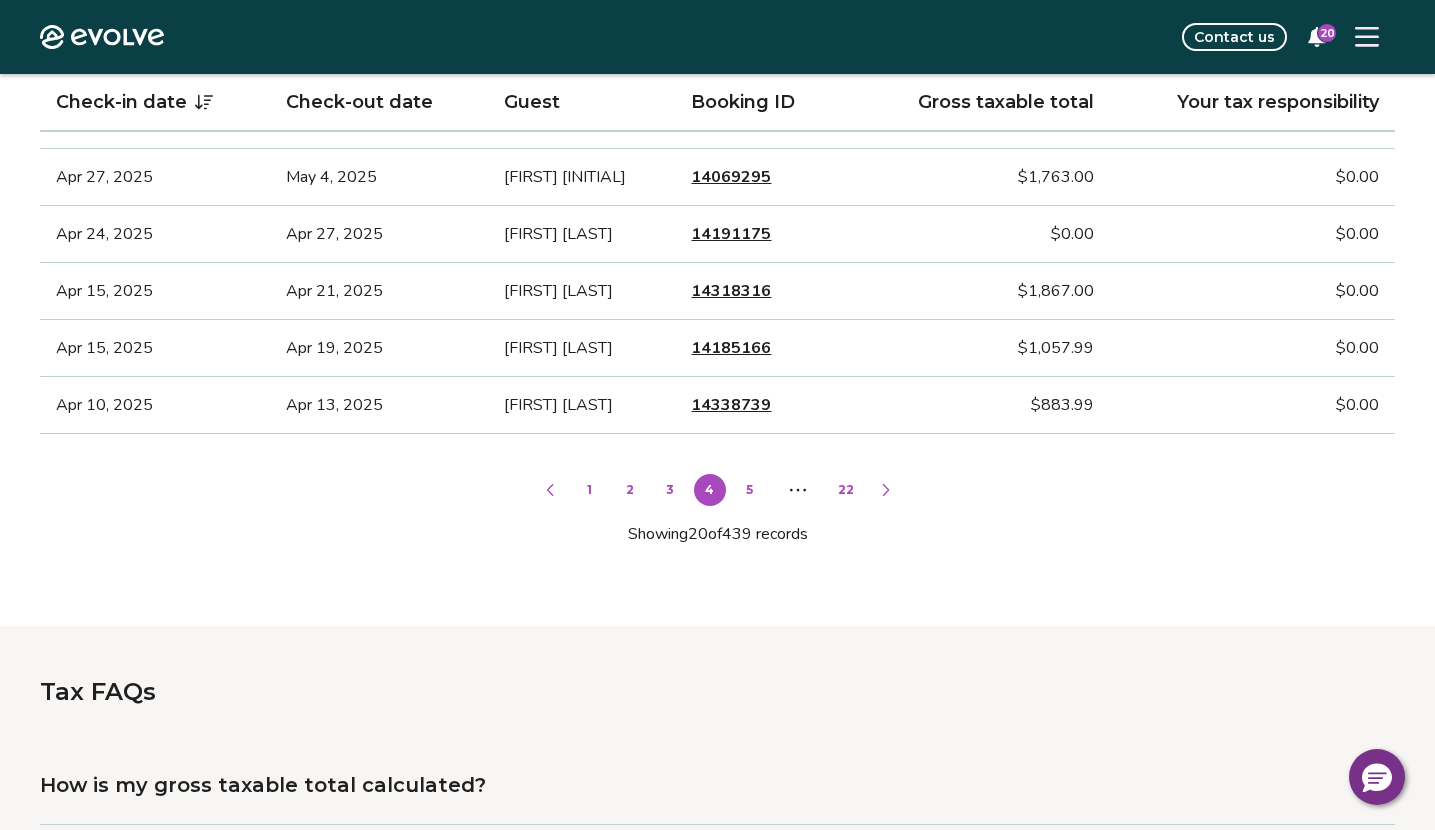click on "3" at bounding box center (670, 490) 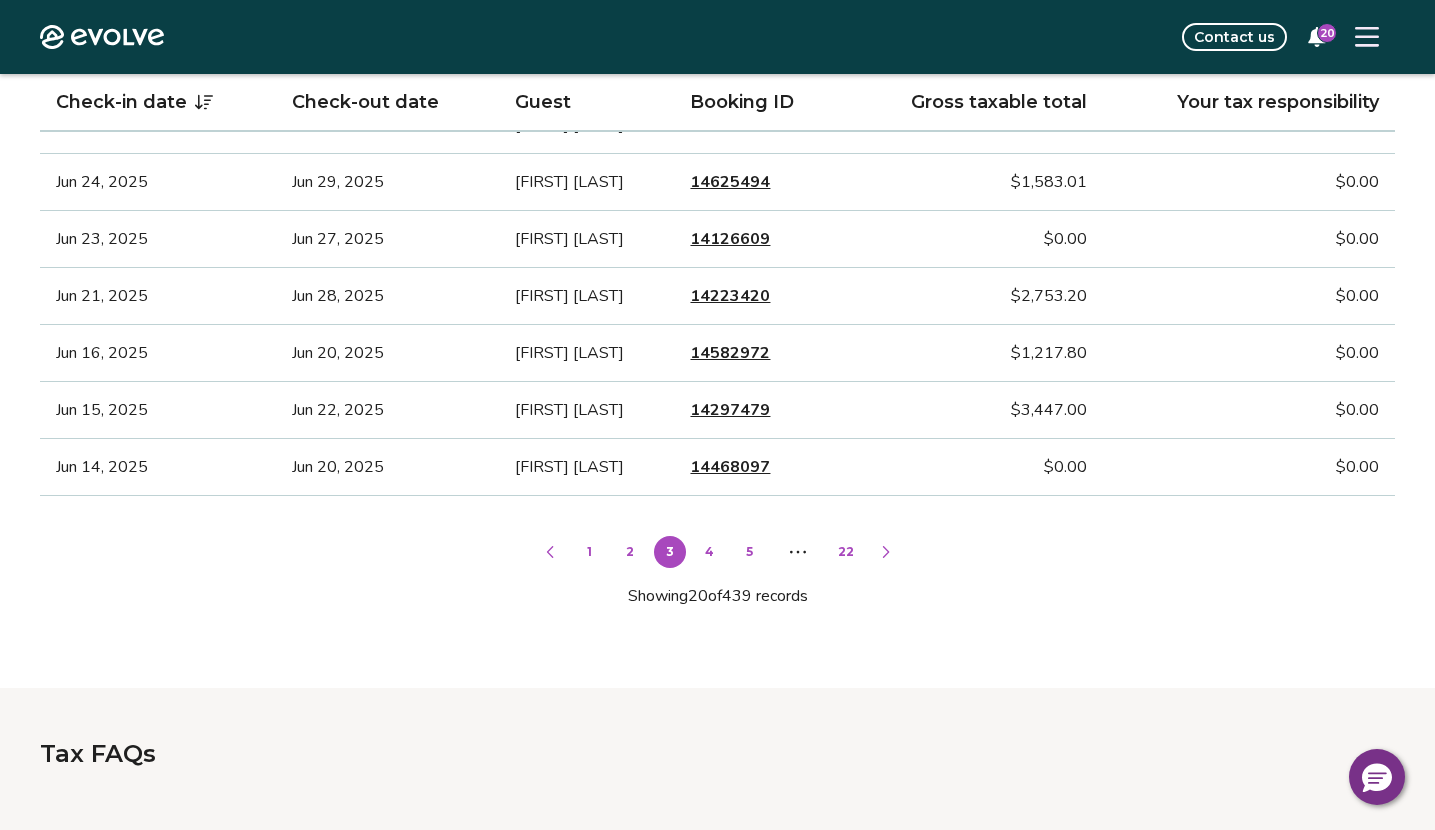 scroll, scrollTop: 1335, scrollLeft: 0, axis: vertical 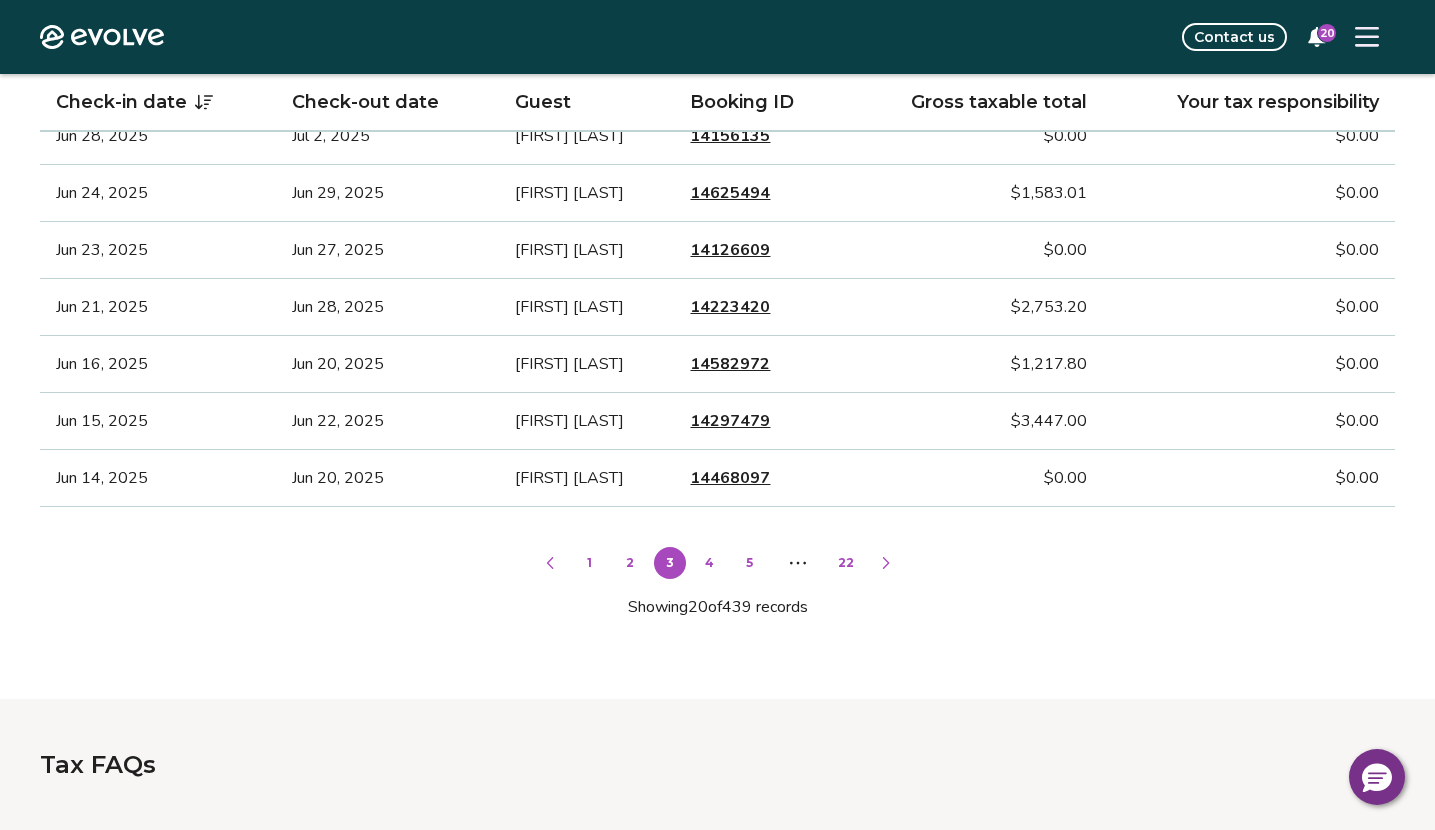 click on "14297479" at bounding box center (730, 421) 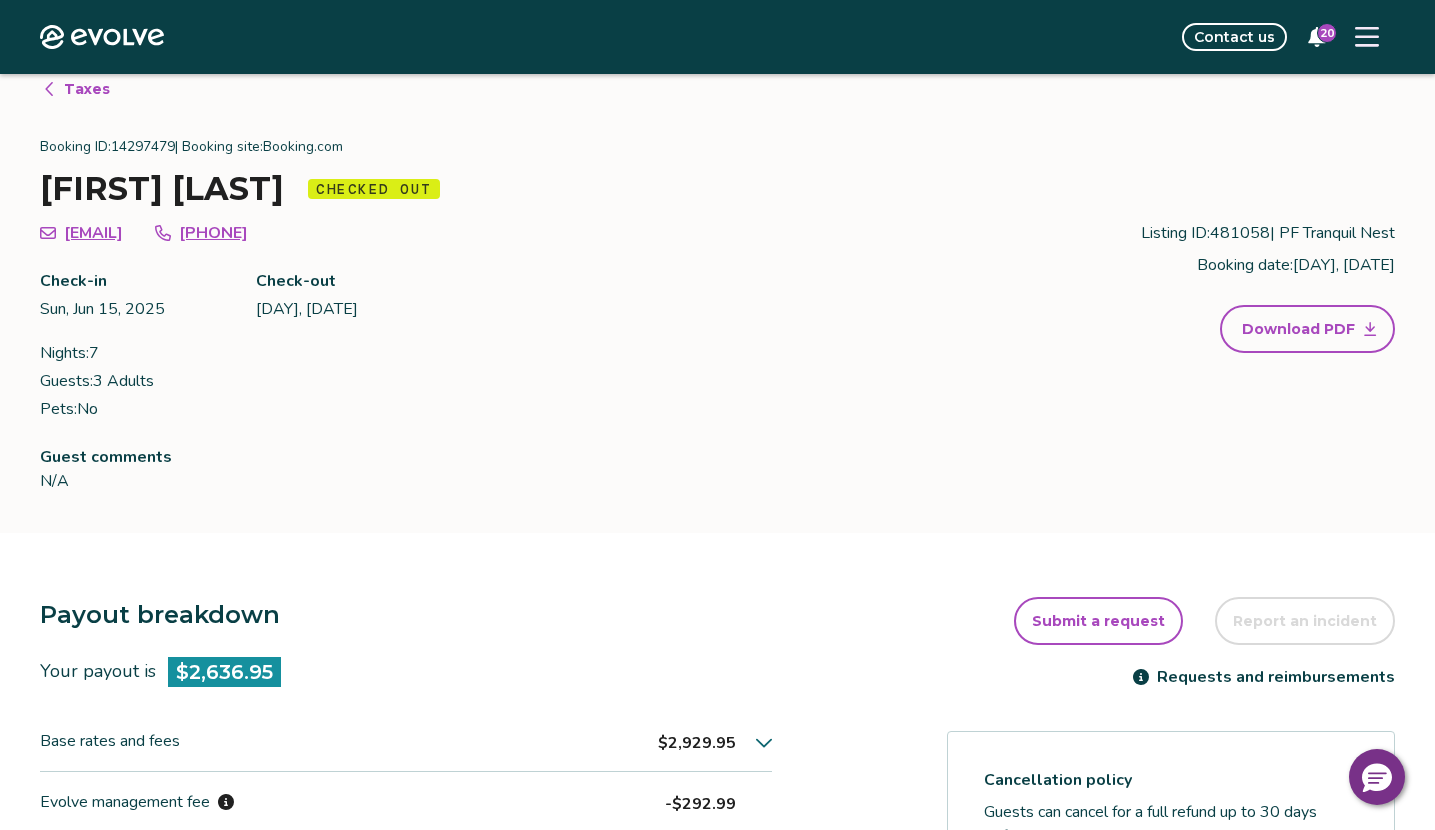 scroll, scrollTop: 0, scrollLeft: 0, axis: both 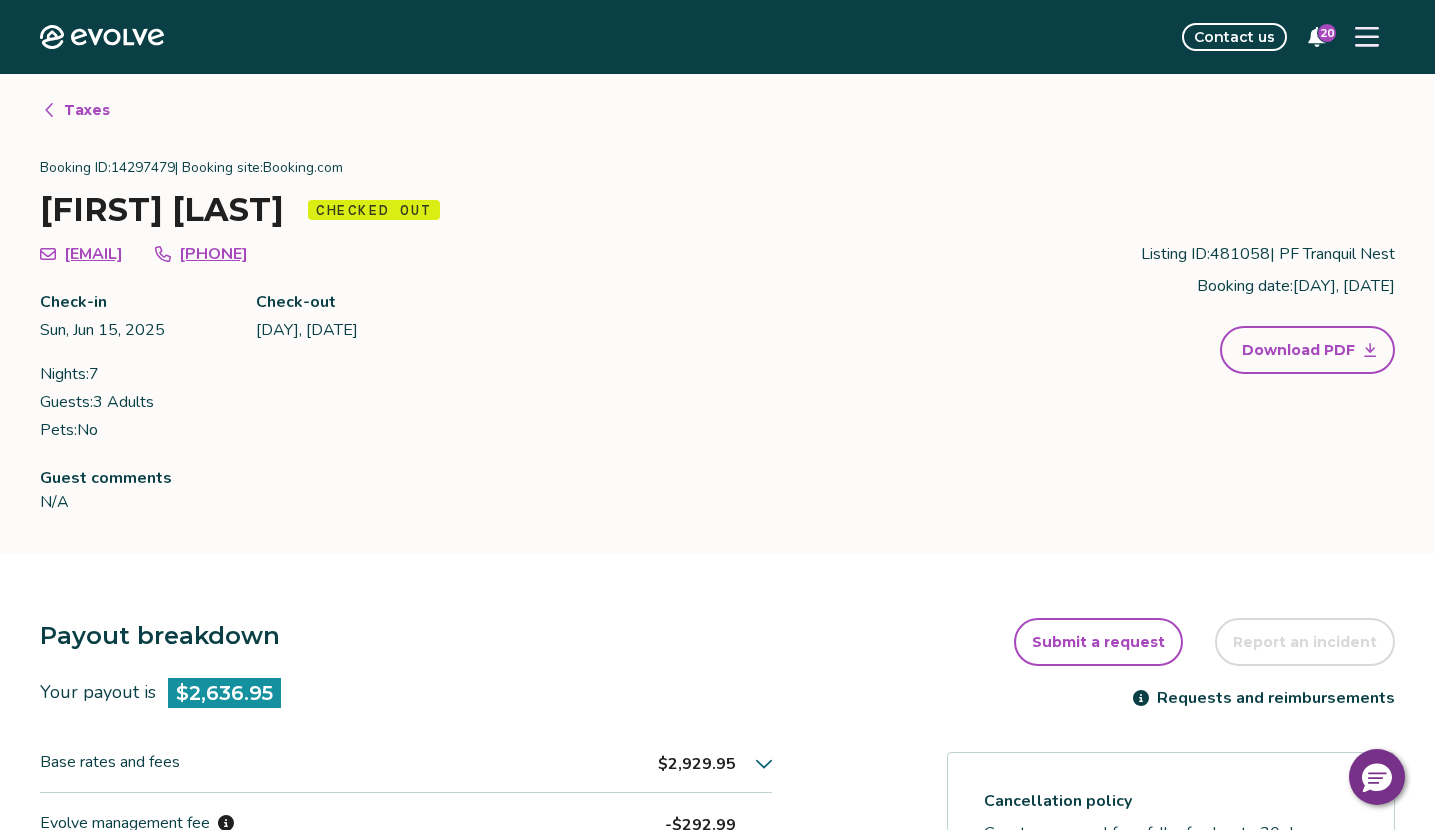 click on "Taxes" at bounding box center [87, 110] 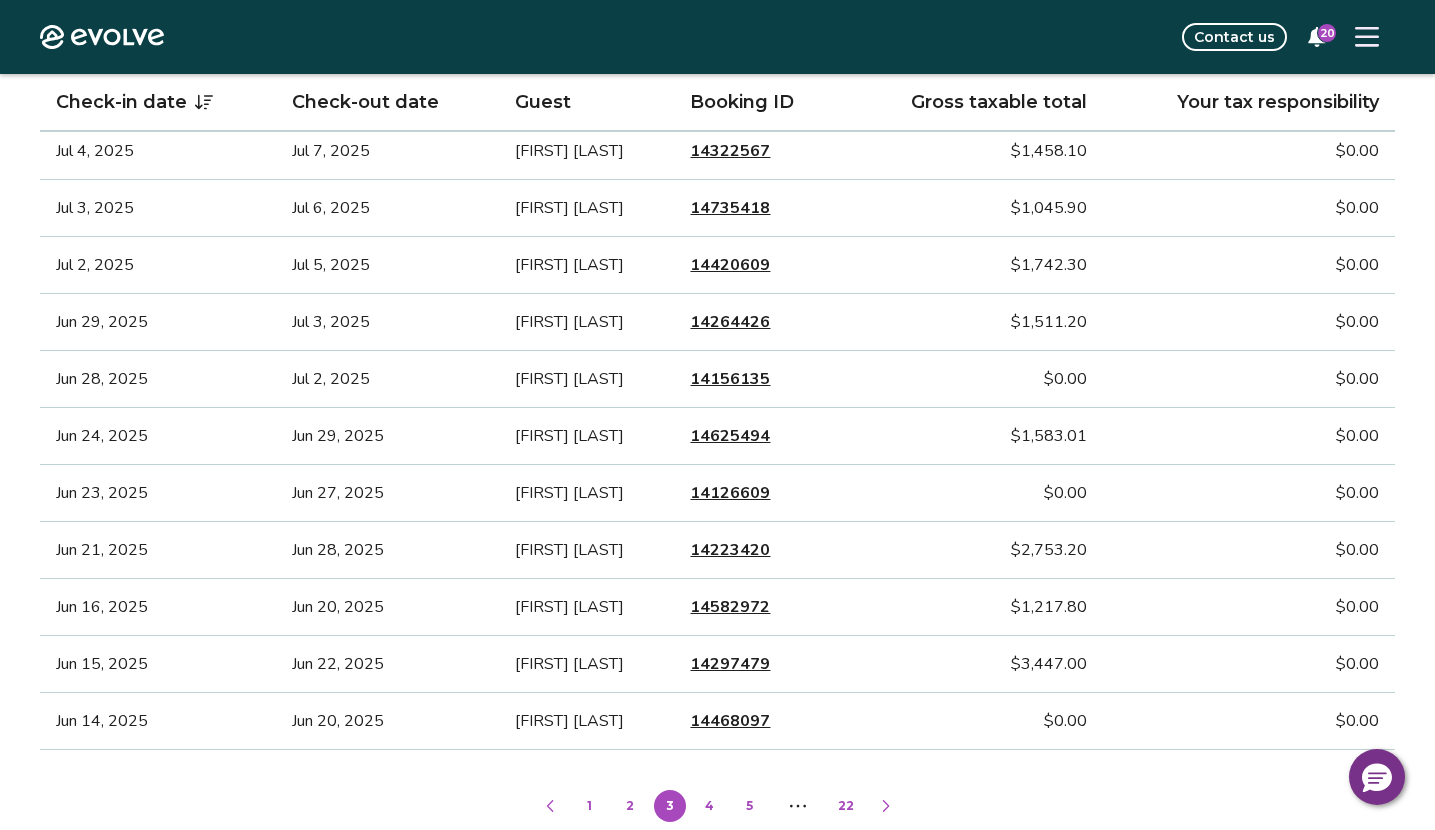 scroll, scrollTop: 1091, scrollLeft: 0, axis: vertical 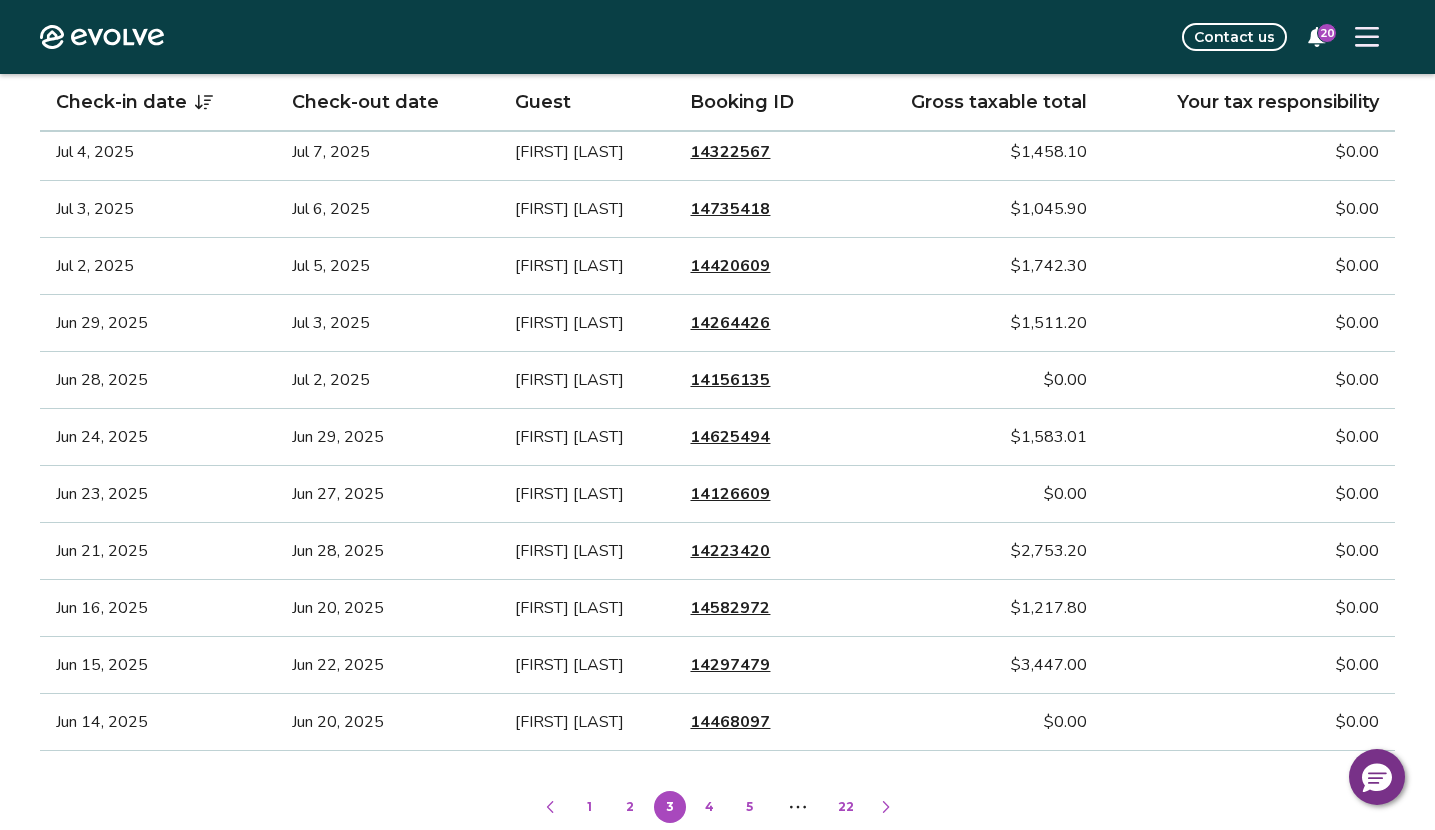 click on "14582972" at bounding box center [730, 608] 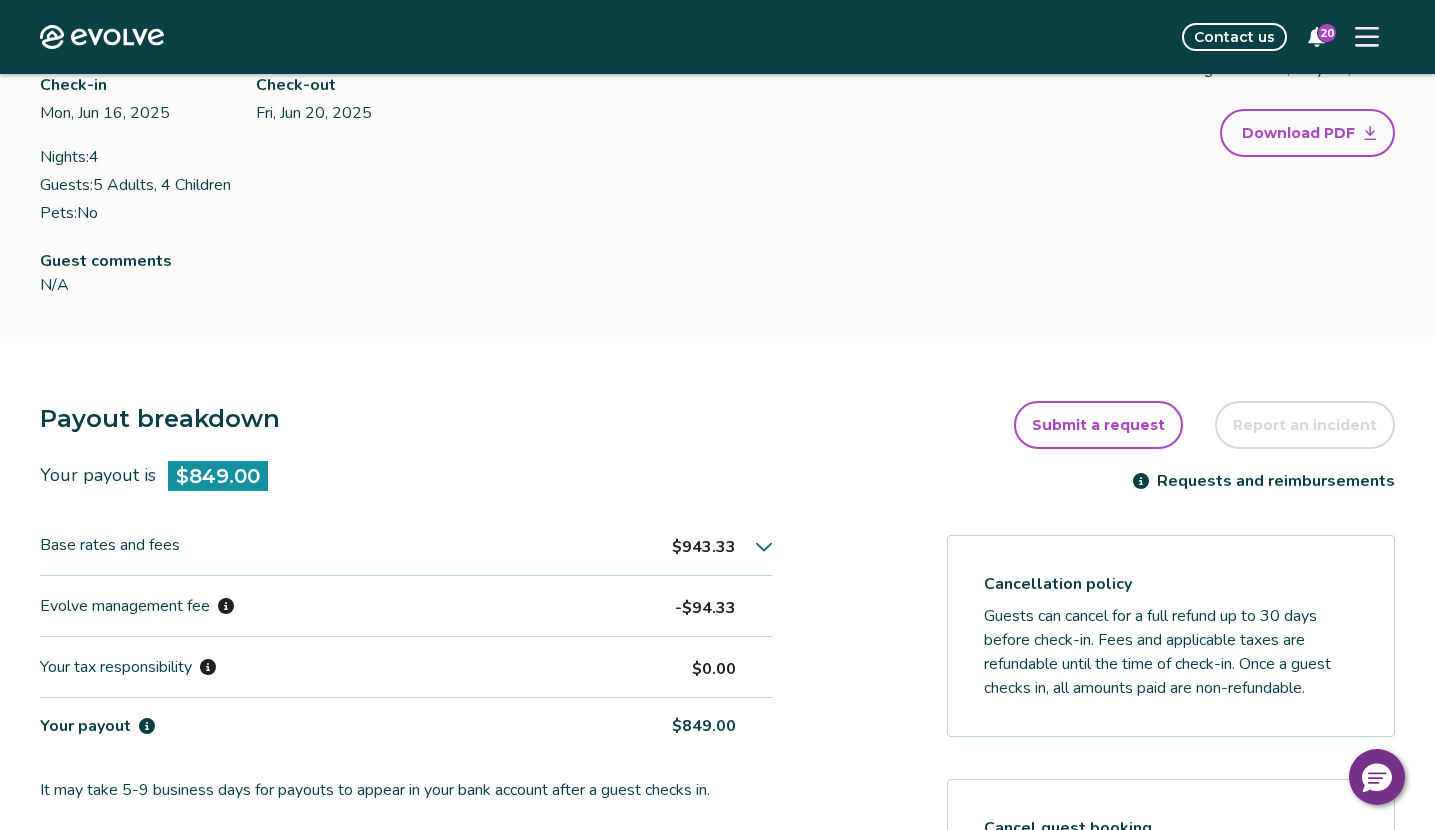 scroll, scrollTop: 0, scrollLeft: 0, axis: both 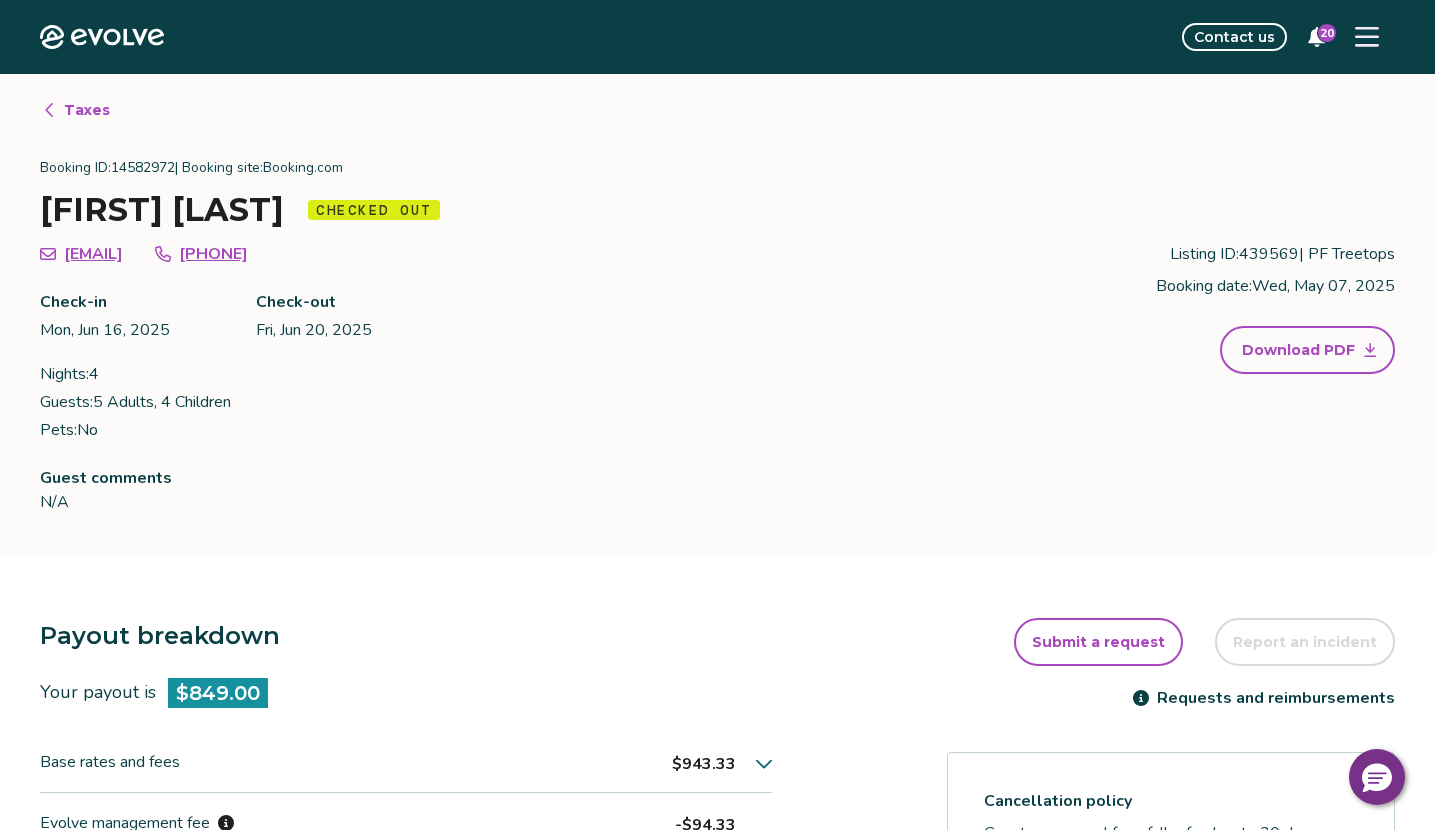 click on "Taxes" at bounding box center (87, 110) 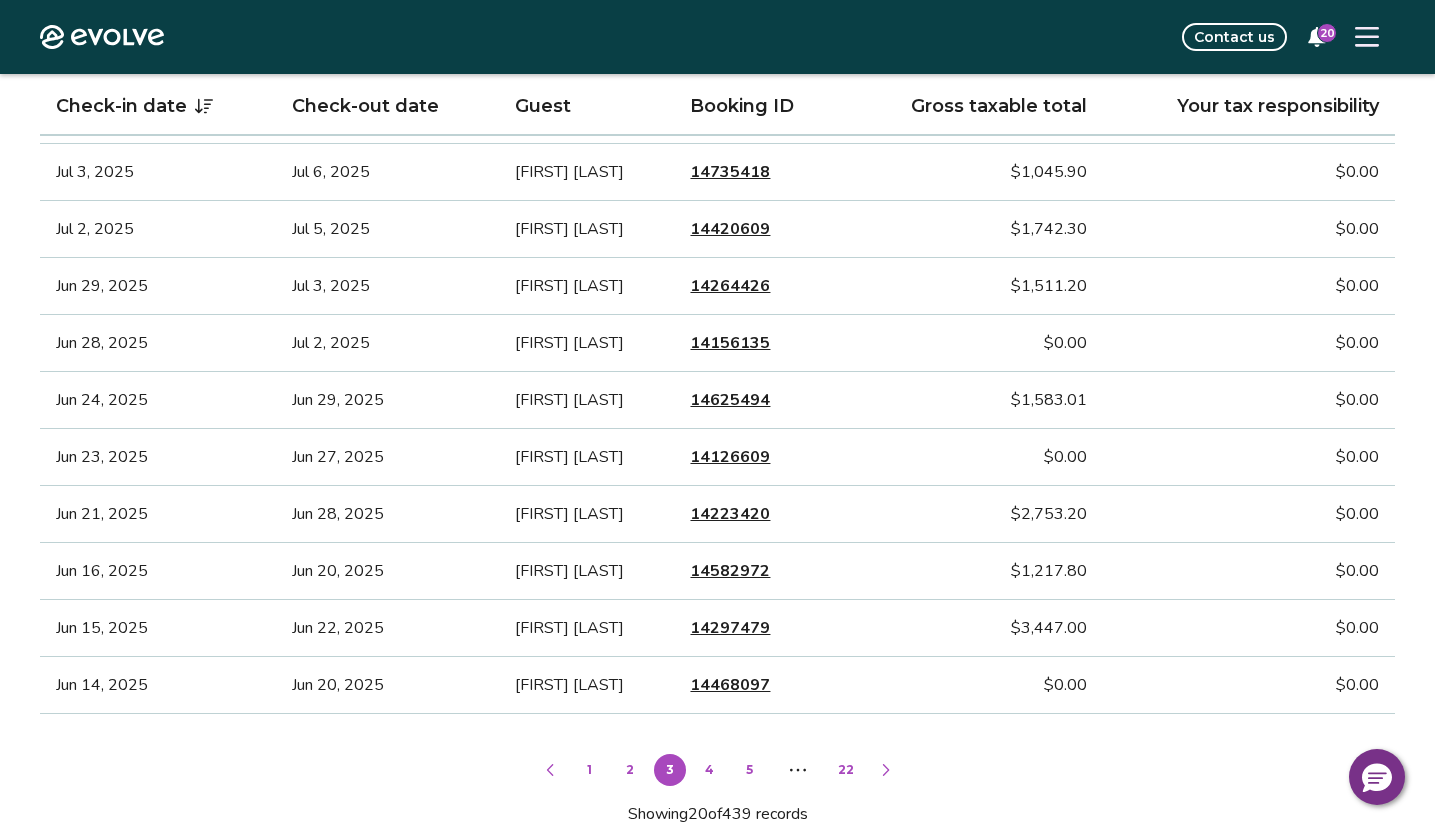 scroll, scrollTop: 1132, scrollLeft: 0, axis: vertical 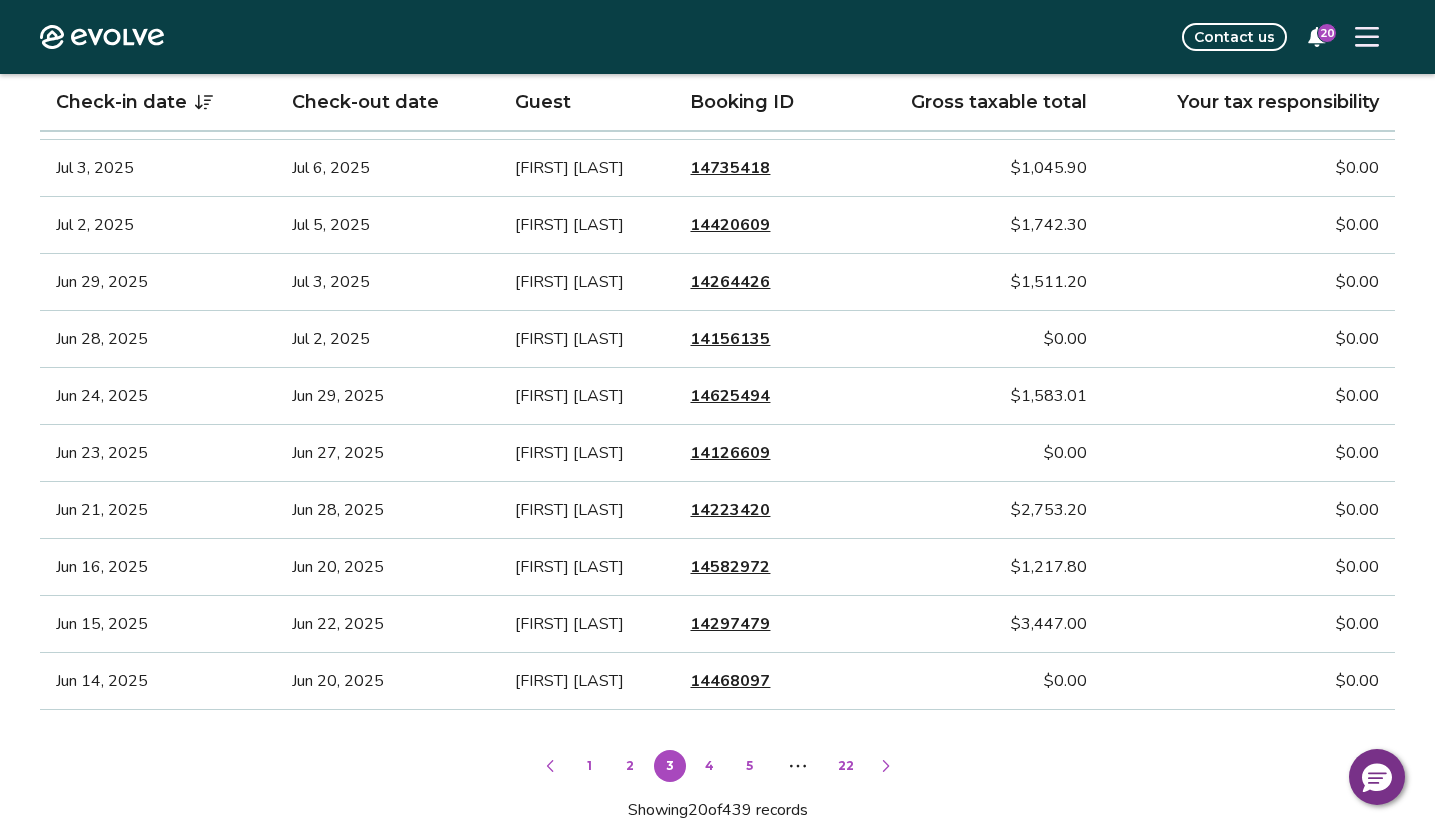 click on "14223420" at bounding box center [730, 510] 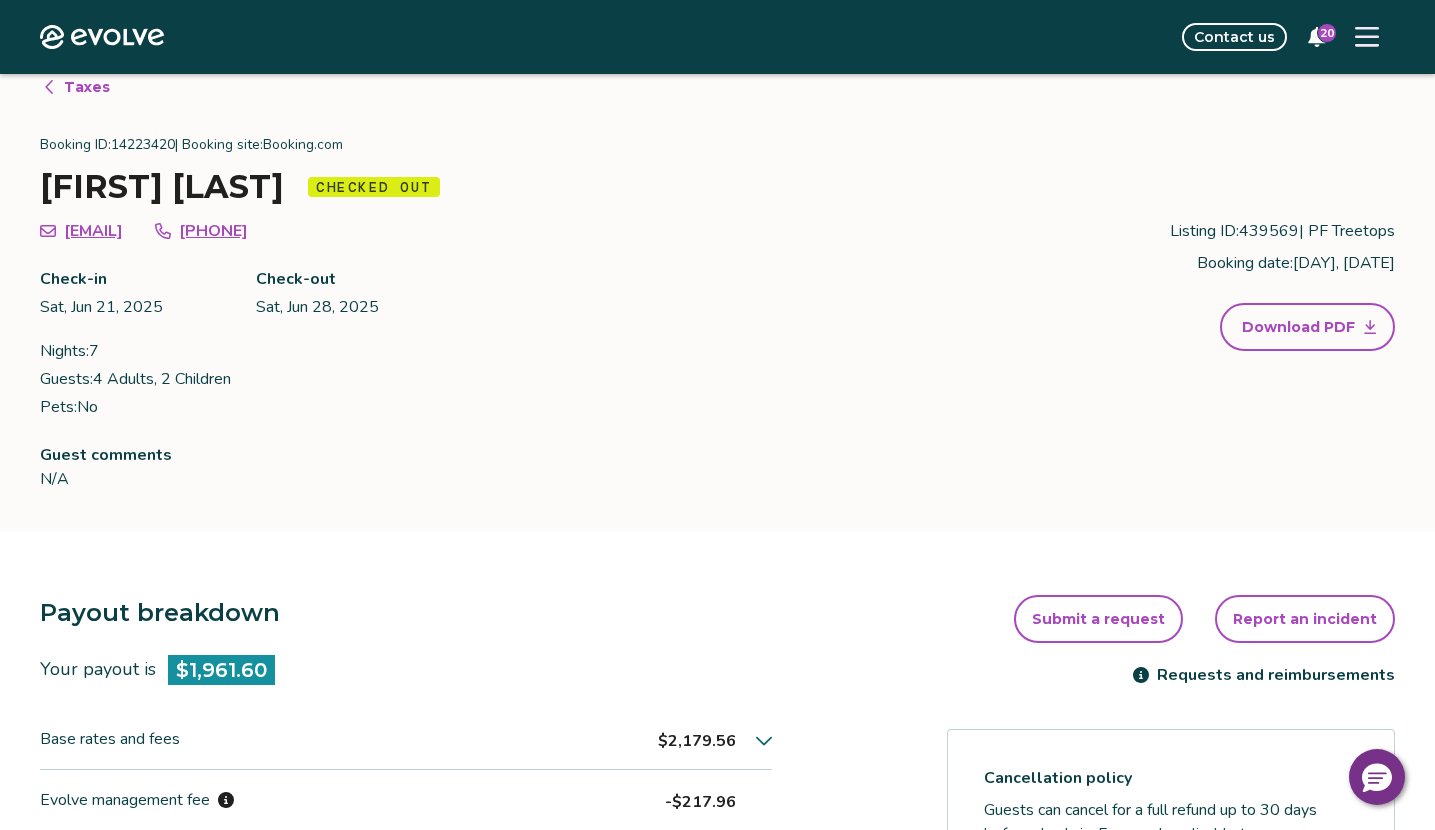 scroll, scrollTop: 0, scrollLeft: 0, axis: both 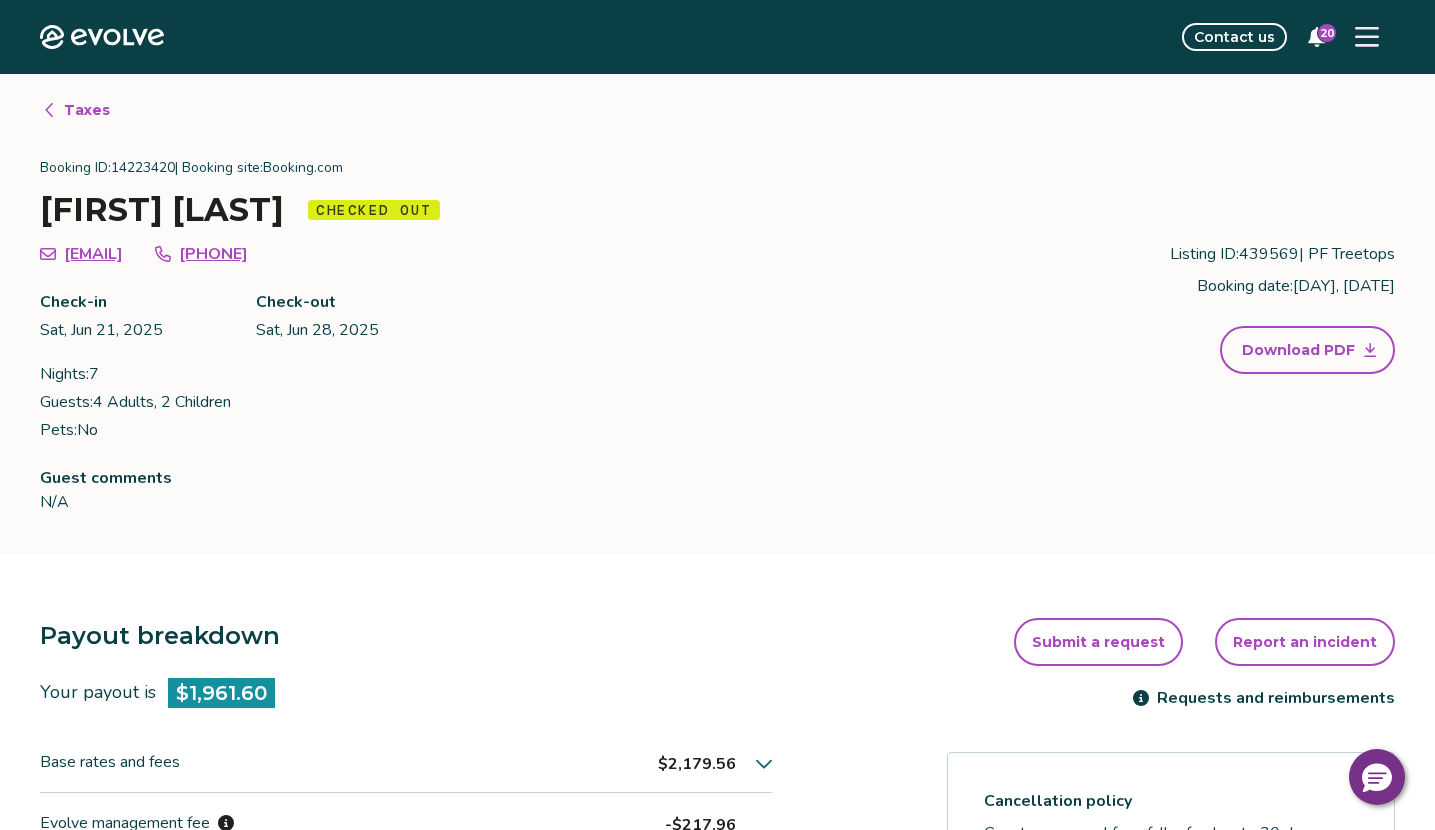click on "Taxes" at bounding box center (87, 110) 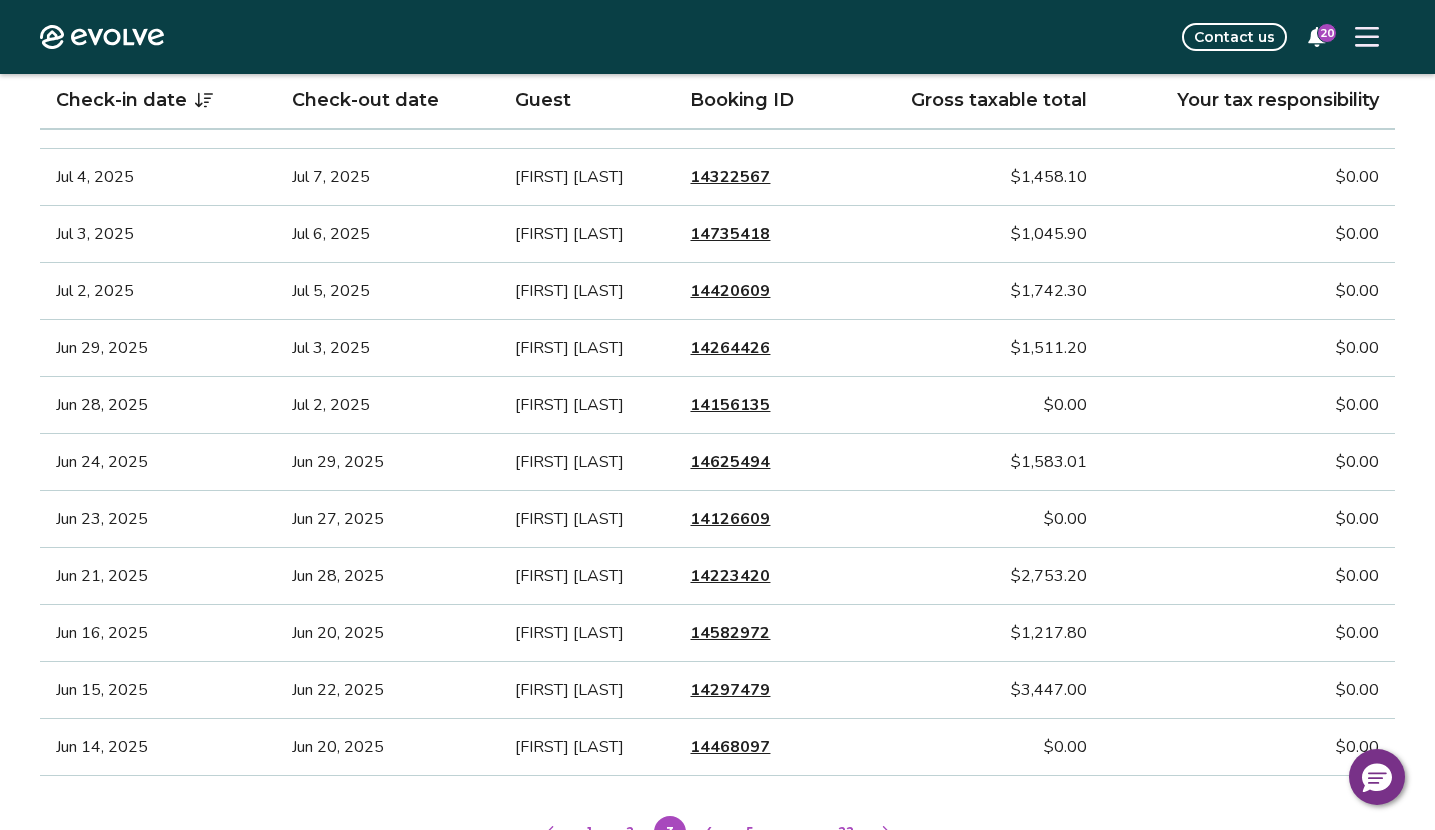 scroll, scrollTop: 1069, scrollLeft: 0, axis: vertical 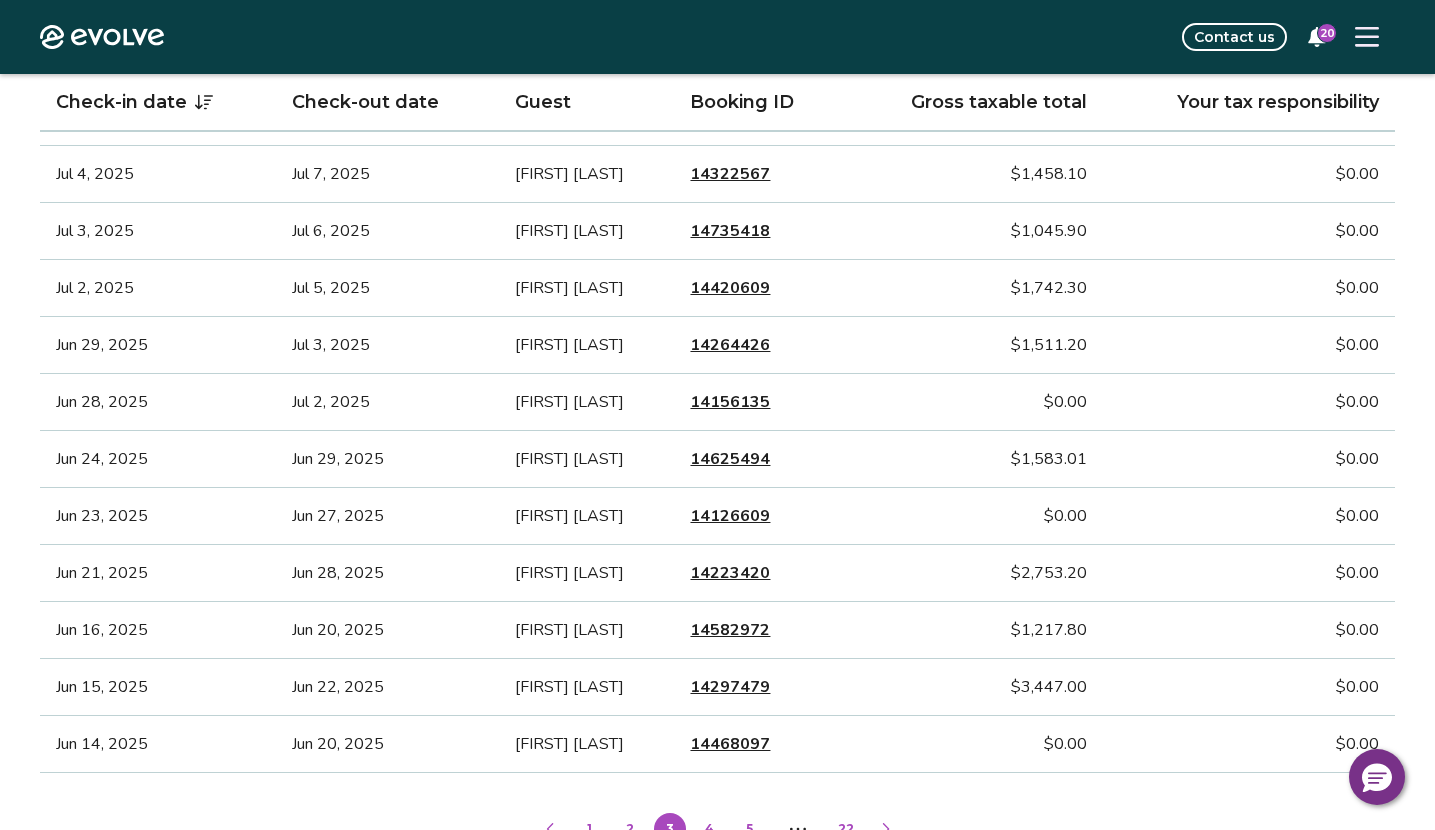 click on "14625494" at bounding box center [730, 459] 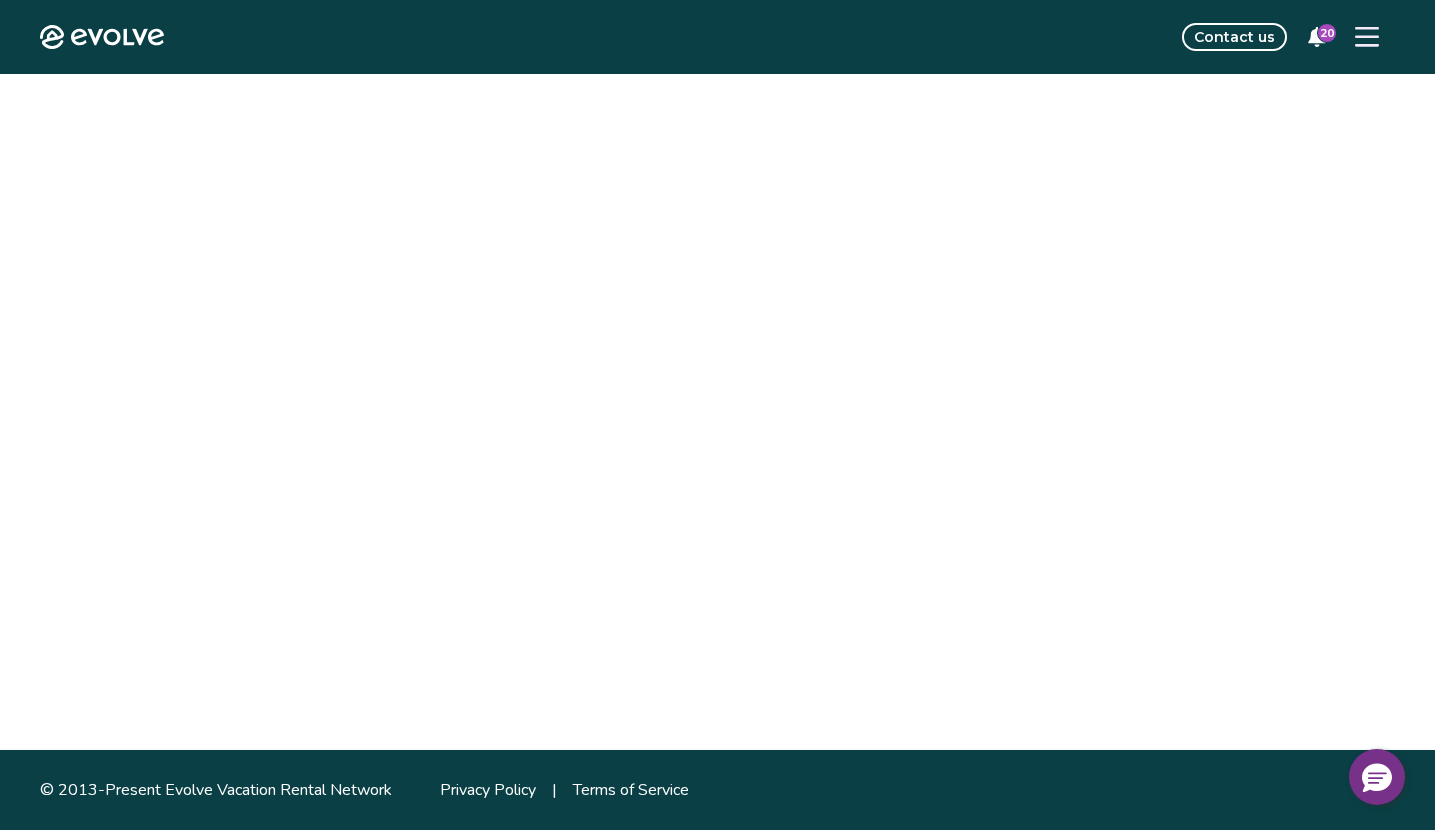 scroll, scrollTop: 0, scrollLeft: 0, axis: both 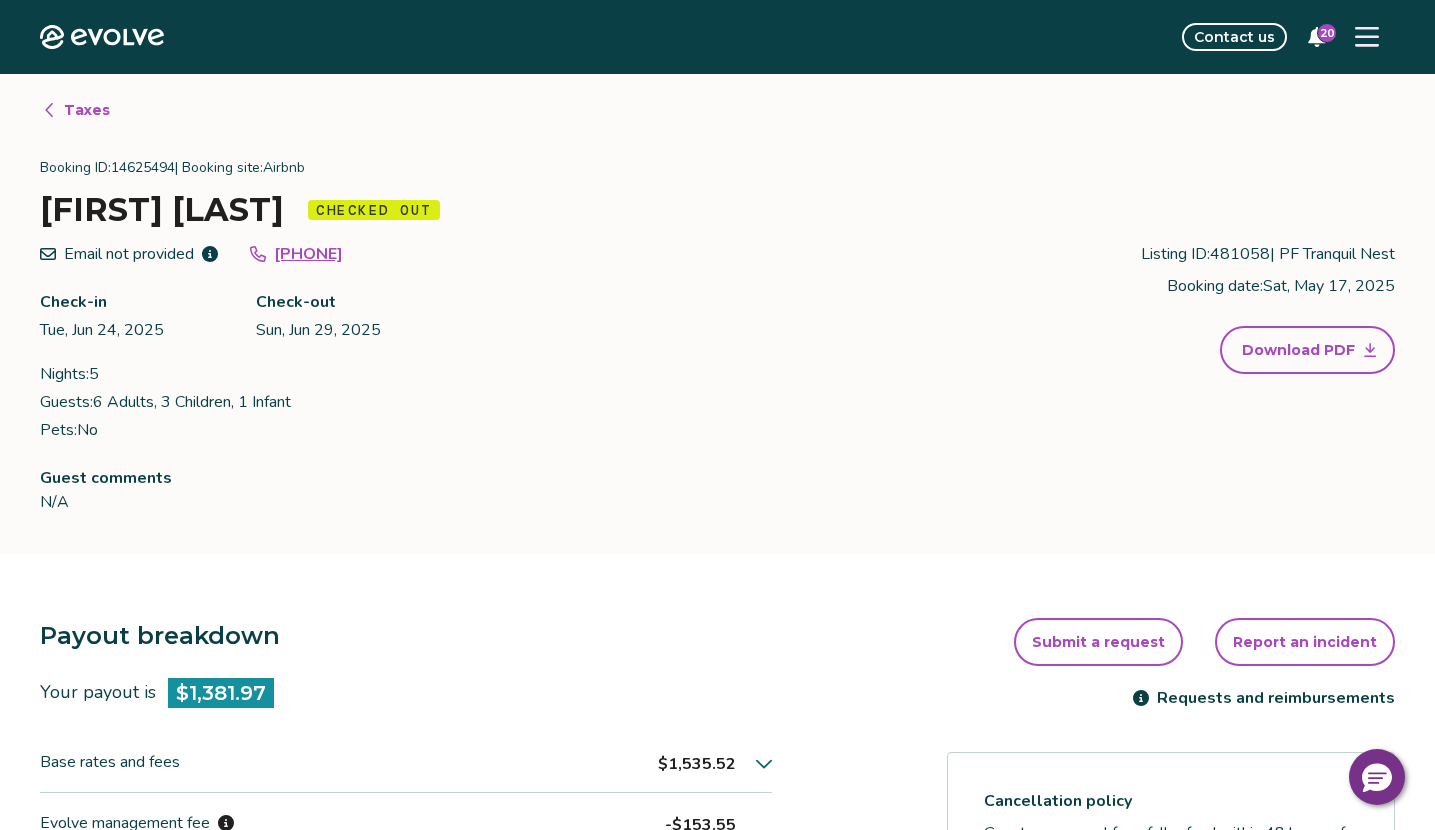 click on "Taxes" at bounding box center (87, 110) 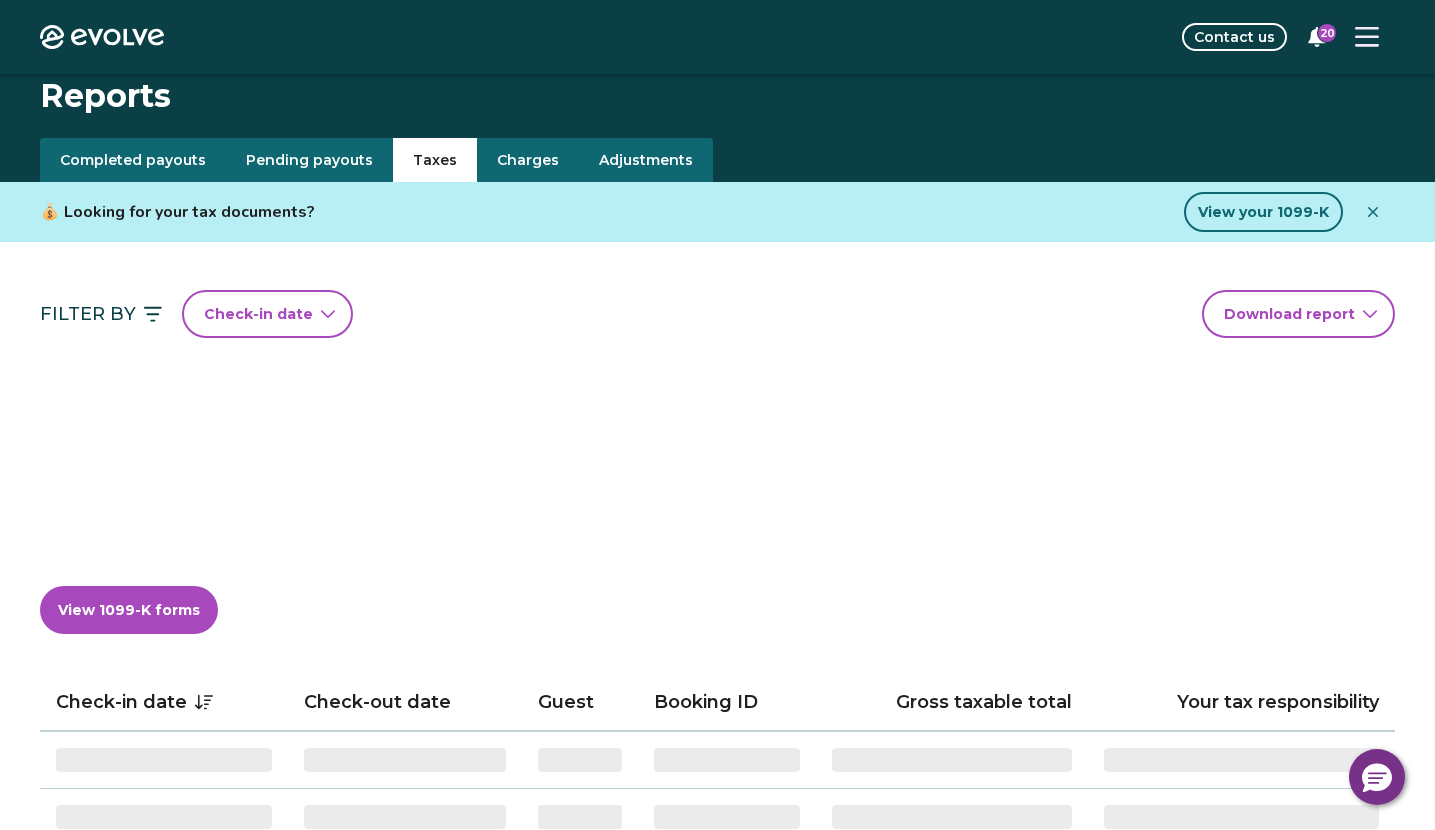 scroll, scrollTop: 1, scrollLeft: 0, axis: vertical 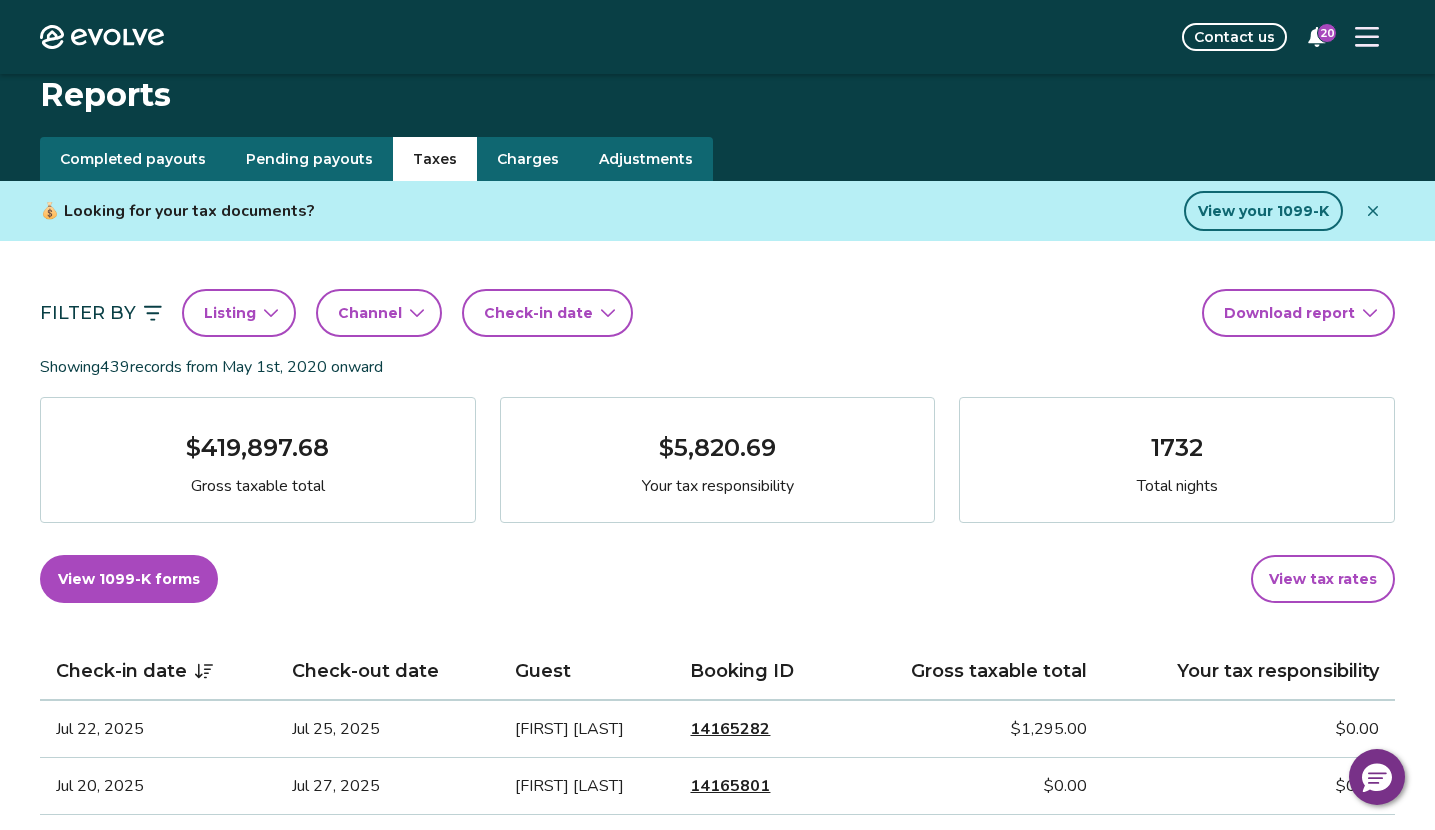 click 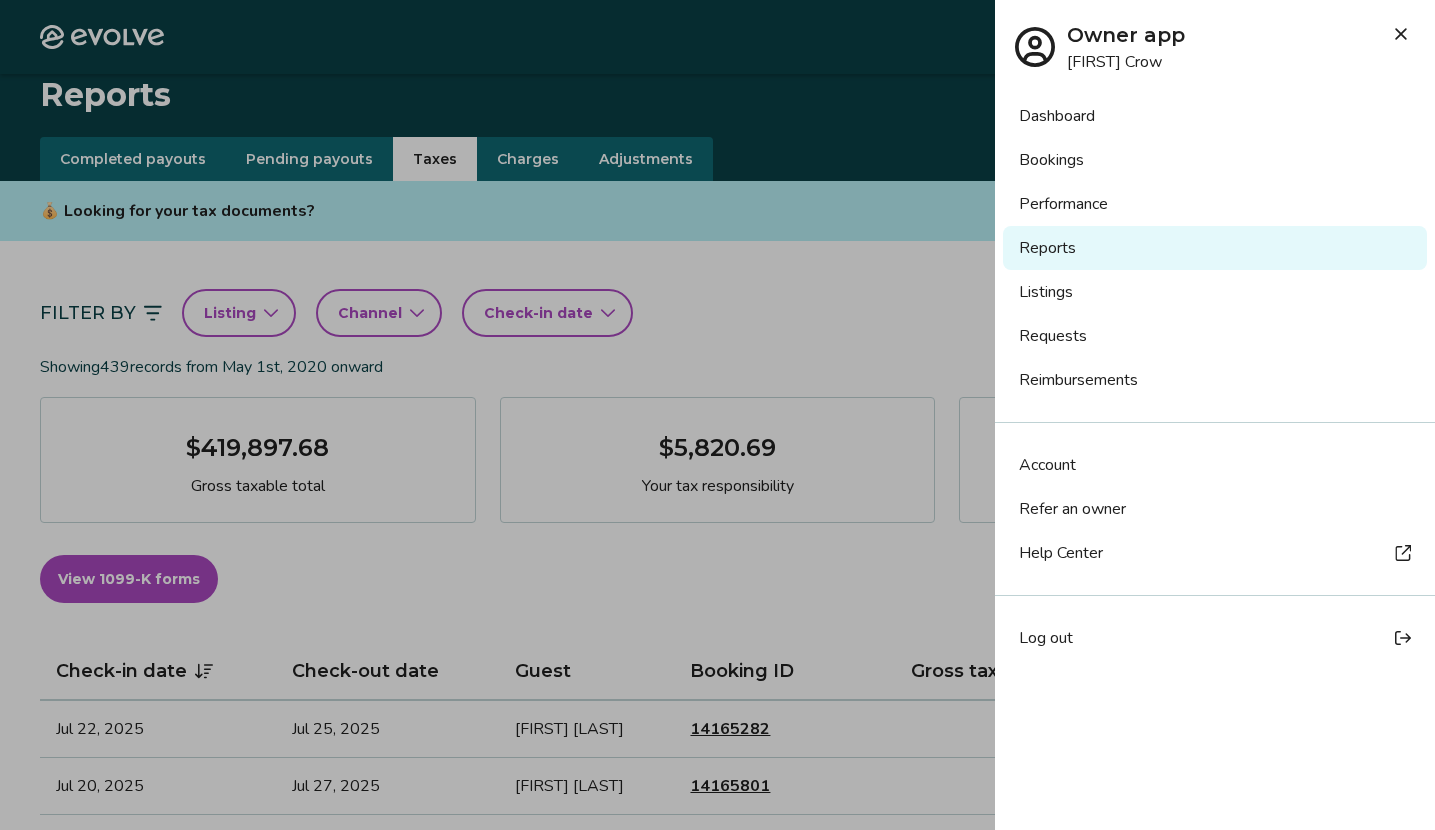 click on "Log out" at bounding box center [1046, 638] 